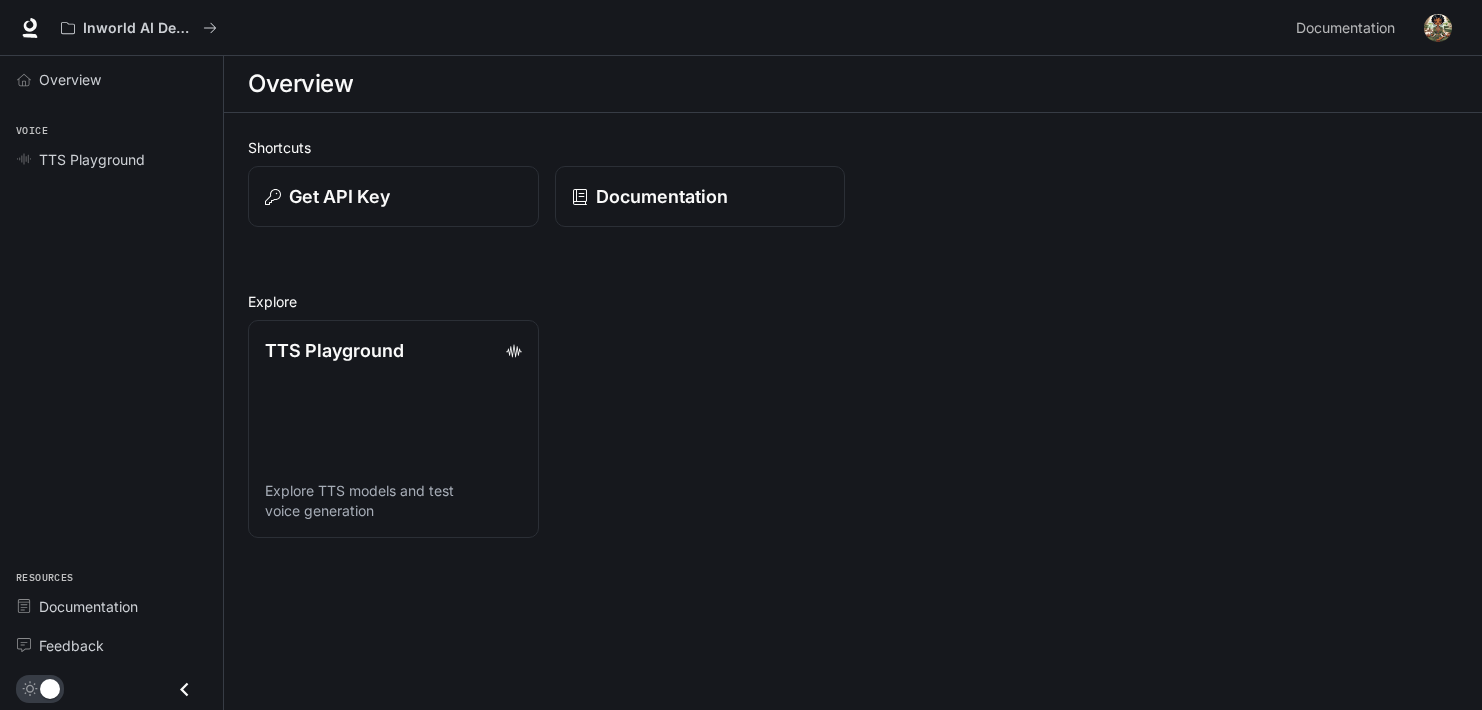 scroll, scrollTop: 0, scrollLeft: 0, axis: both 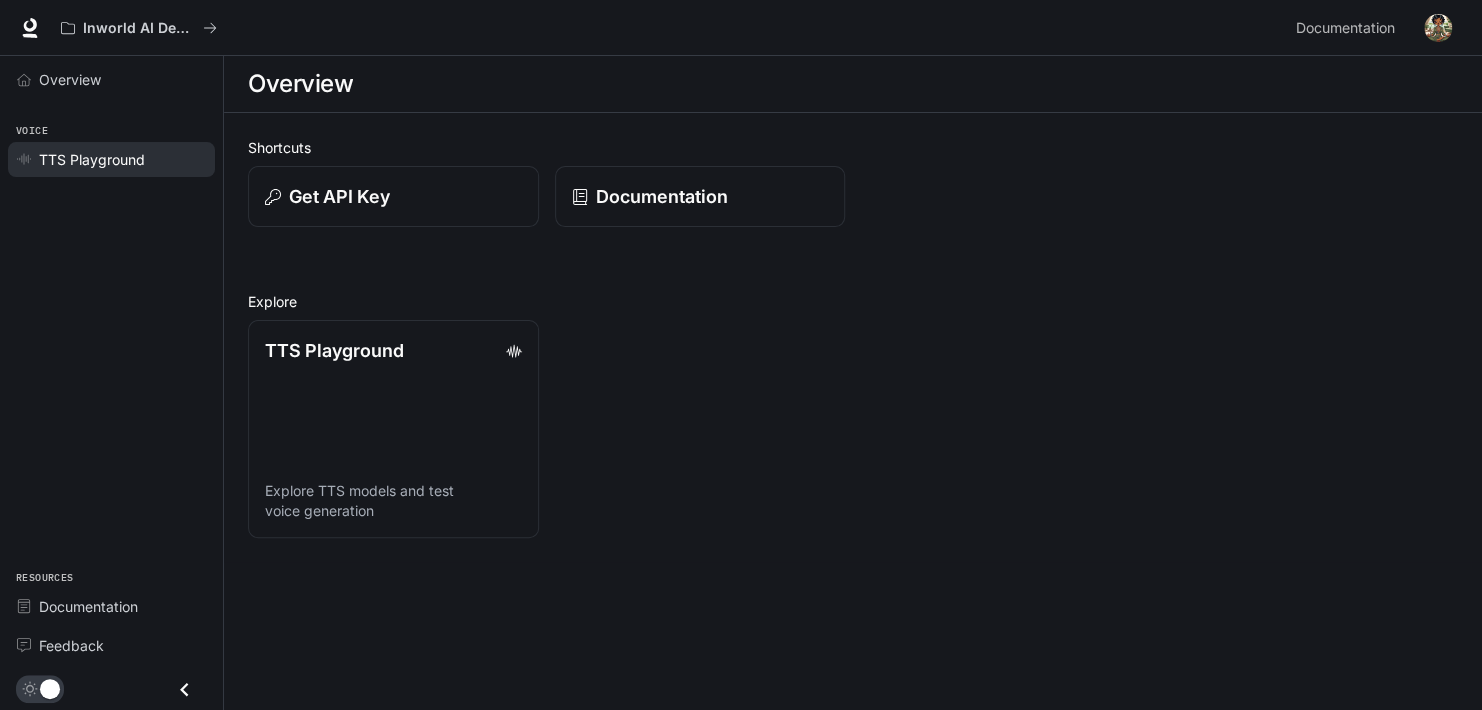 click on "TTS Playground" at bounding box center [92, 159] 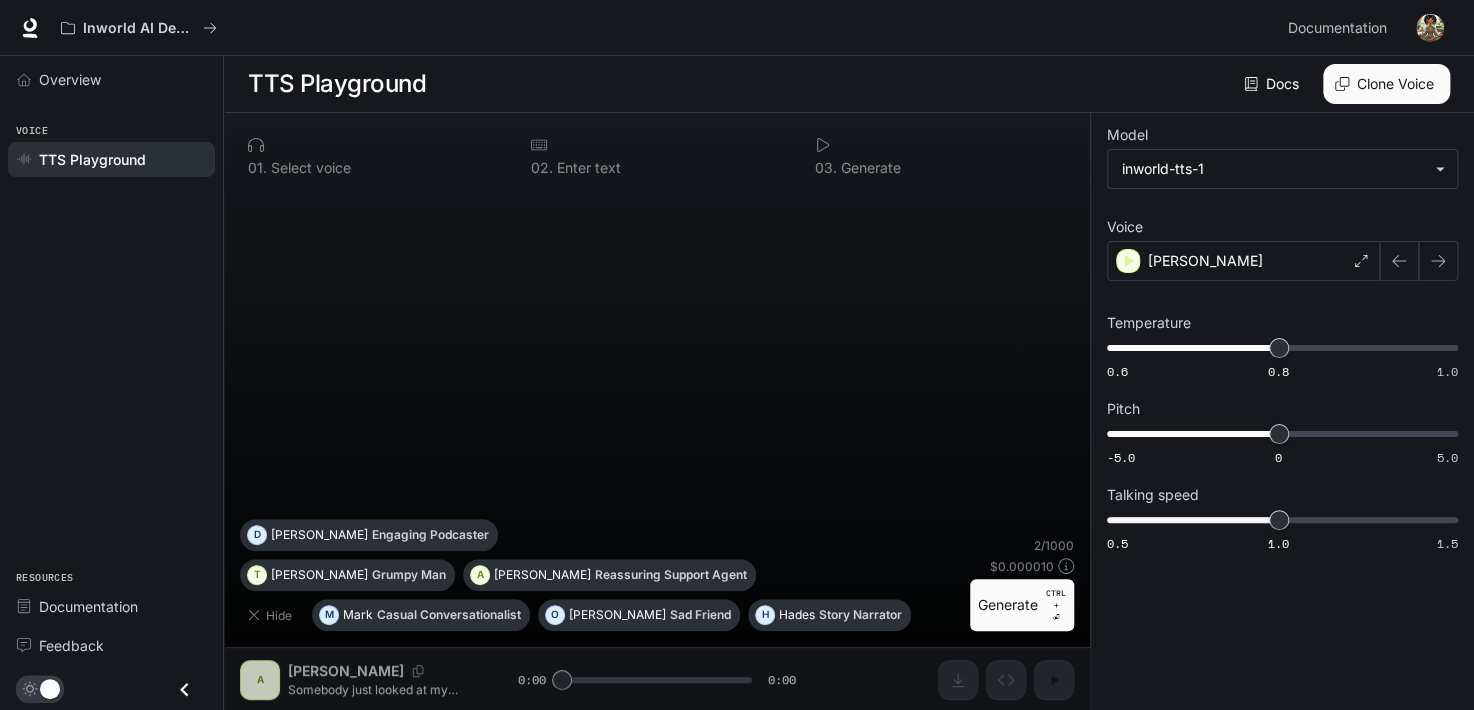 paste on "**********" 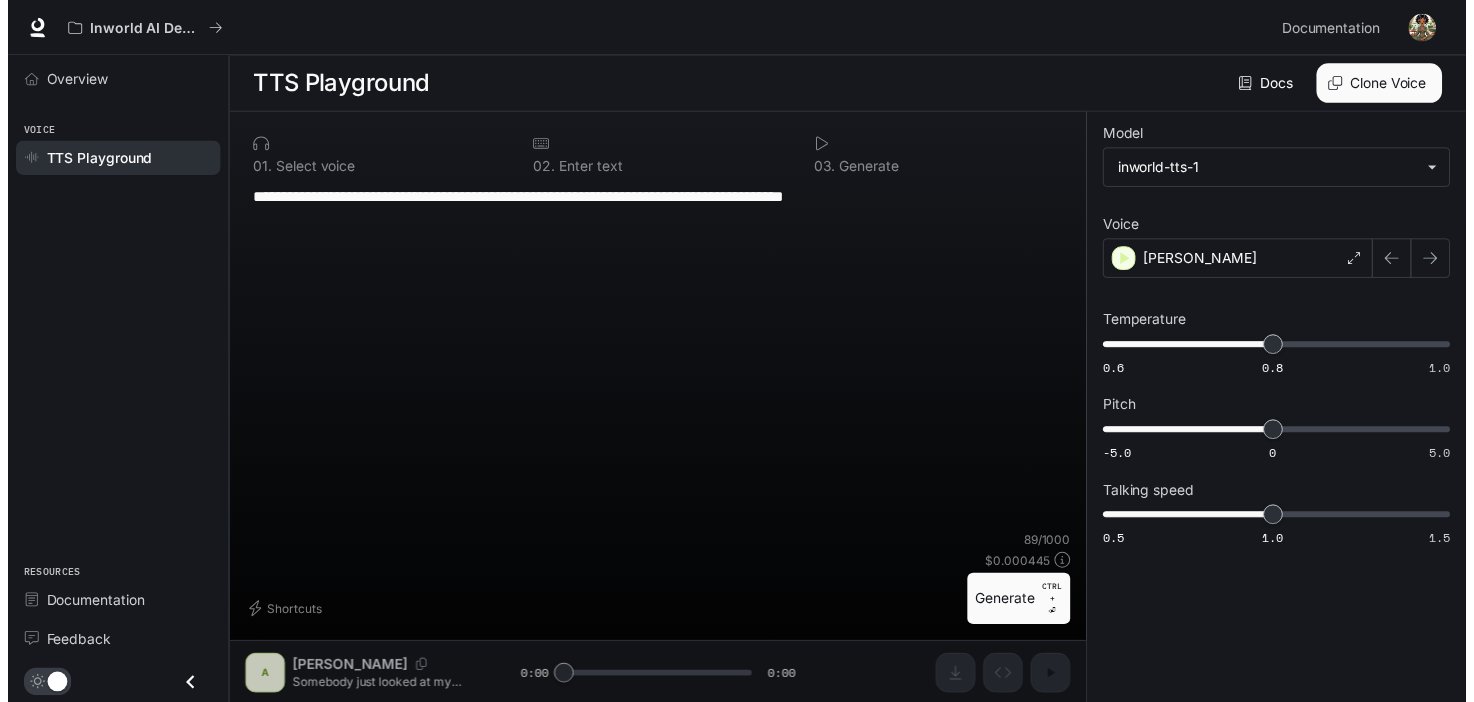 scroll, scrollTop: 0, scrollLeft: 0, axis: both 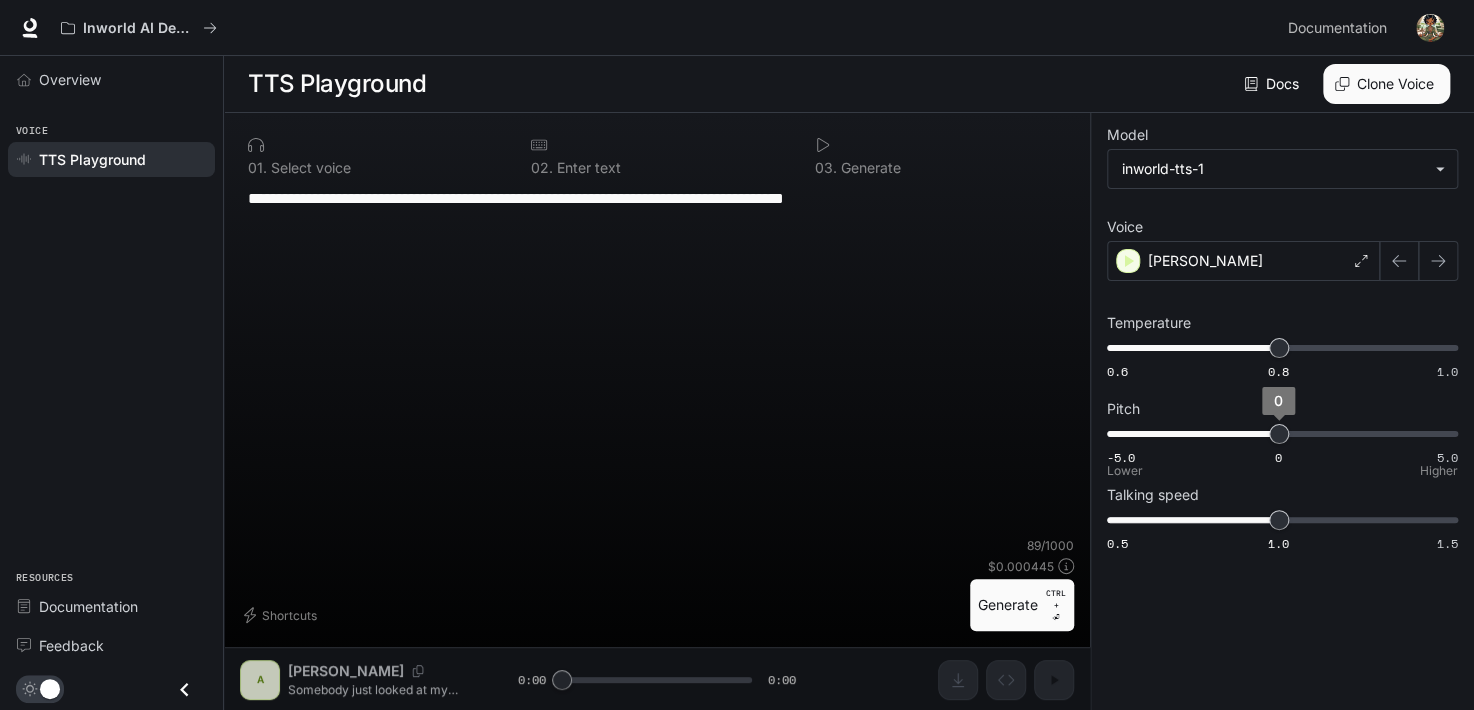type on "**********" 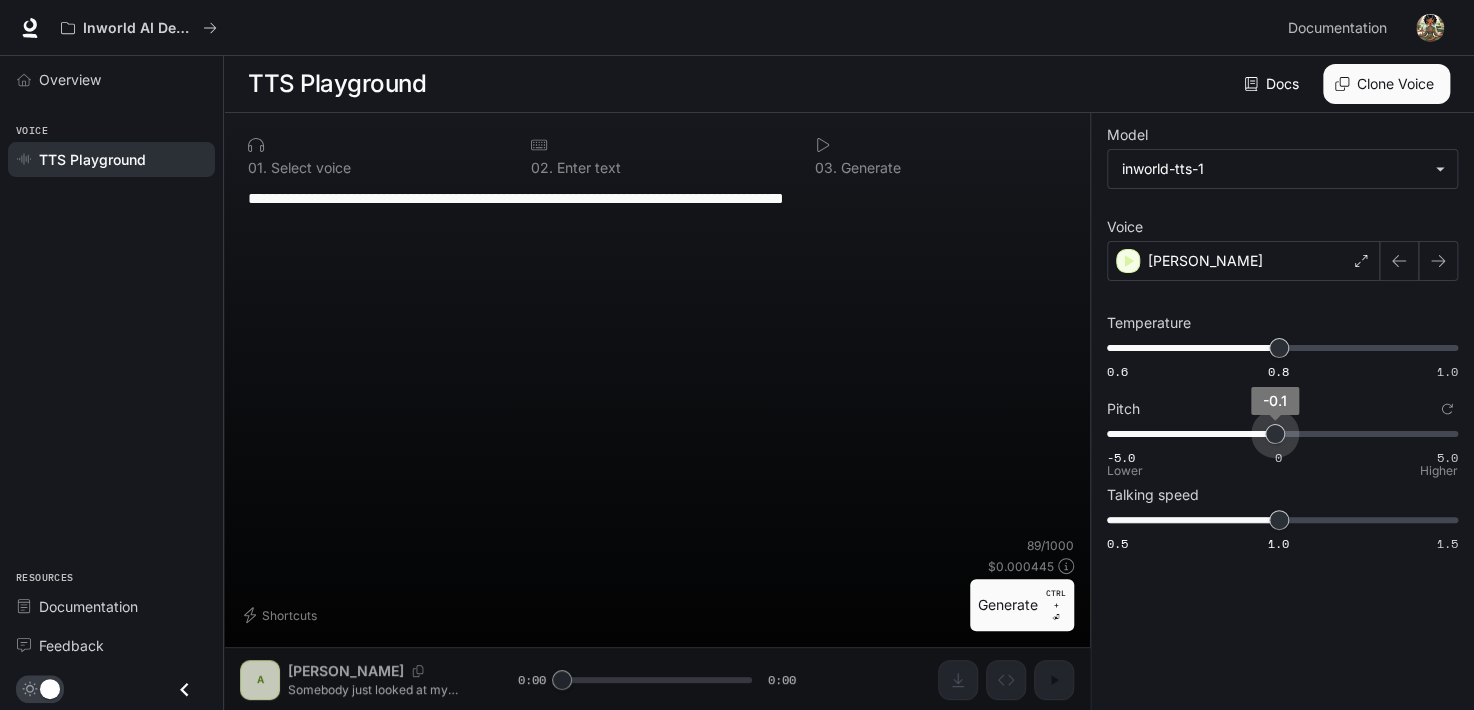 type on "***" 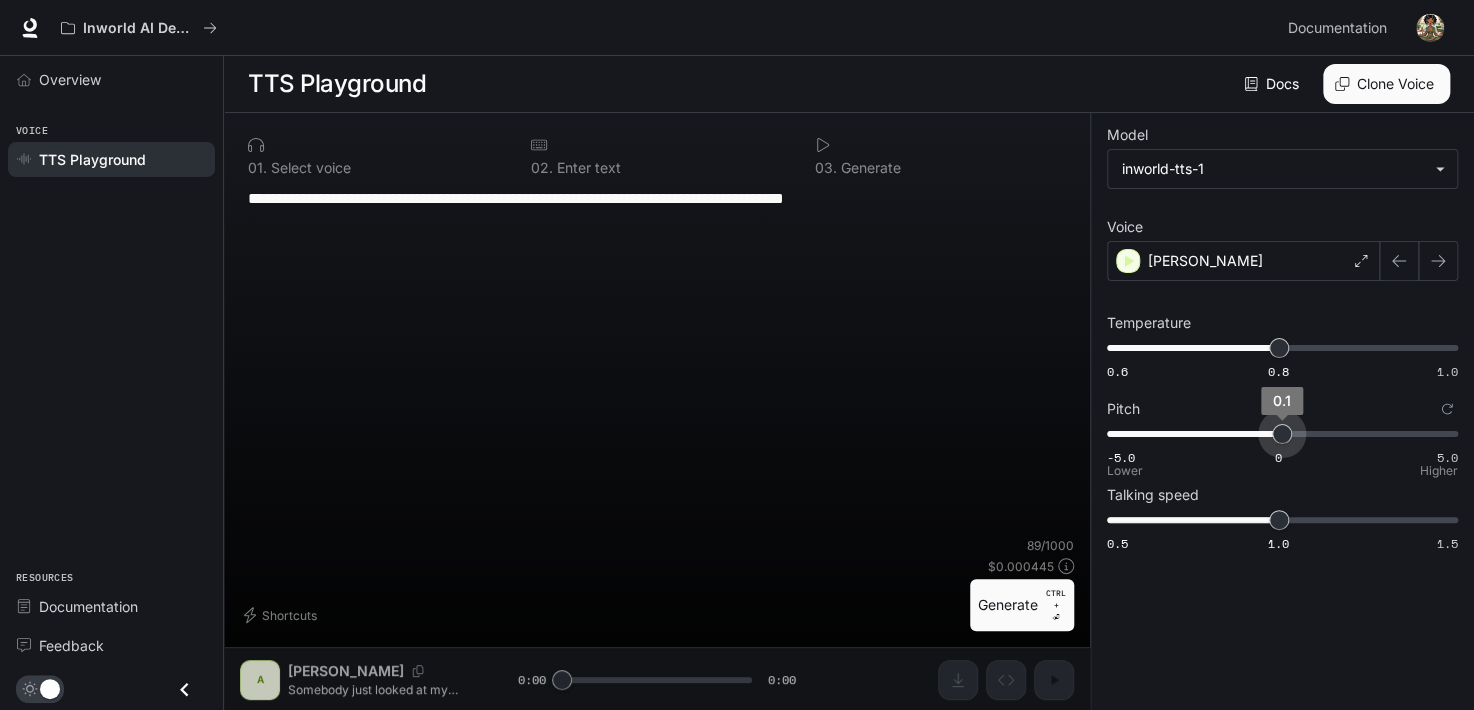 drag, startPoint x: 1271, startPoint y: 424, endPoint x: 1282, endPoint y: 422, distance: 11.18034 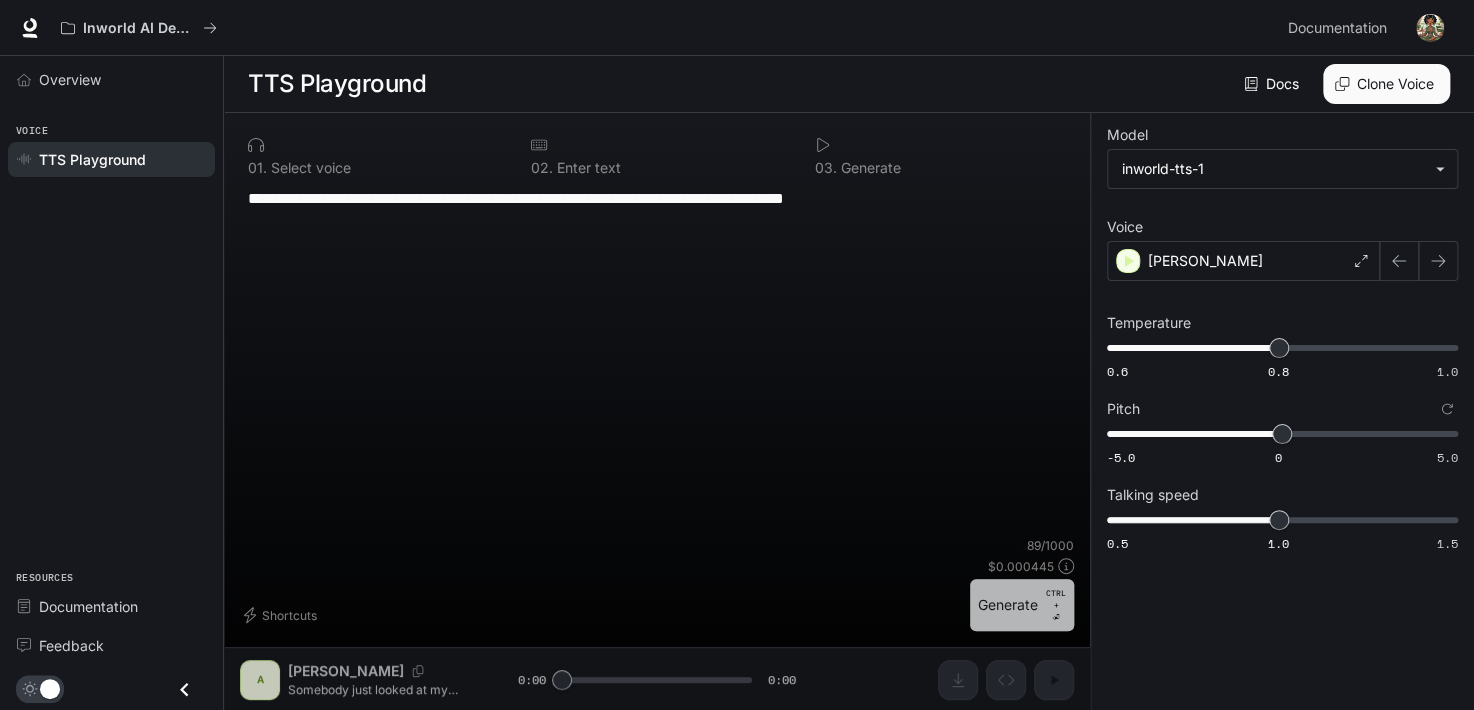 click on "Generate CTRL +  ⏎" at bounding box center [1022, 605] 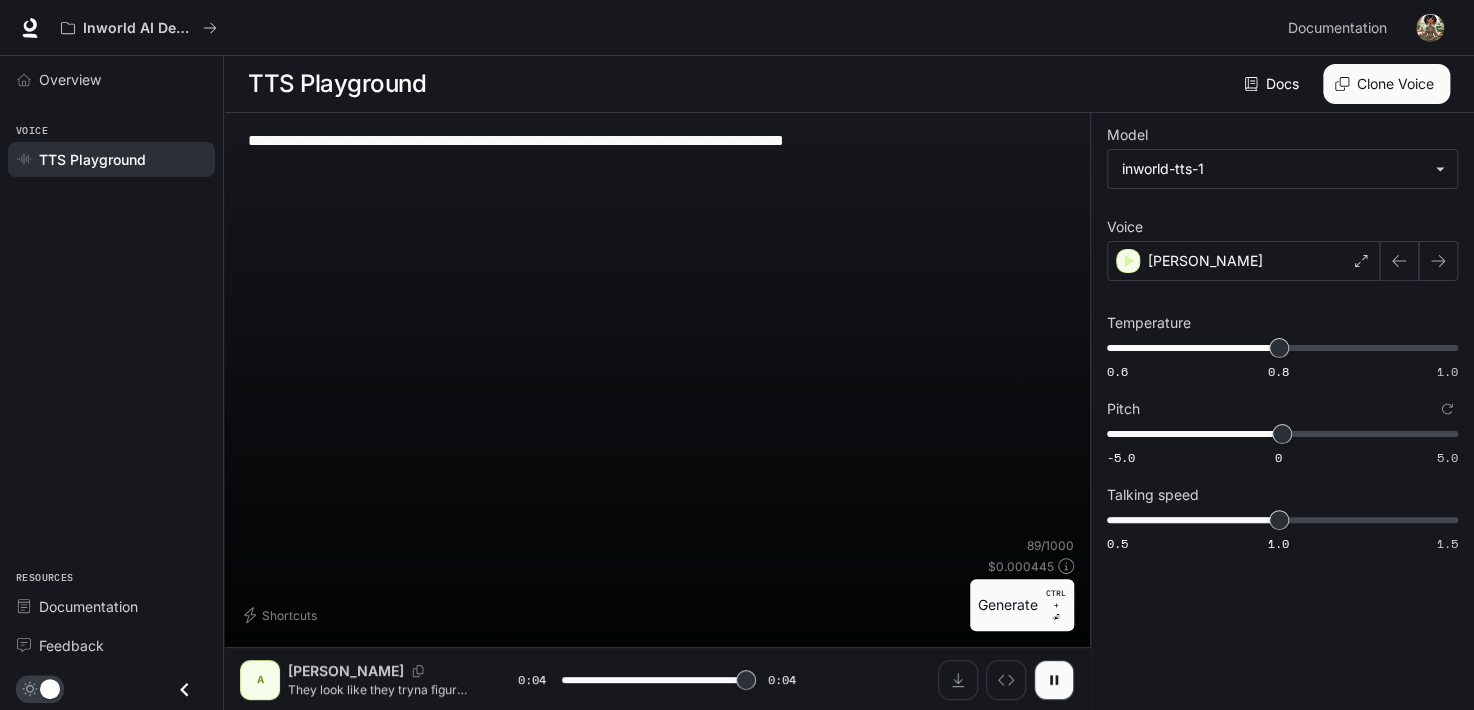 type on "*" 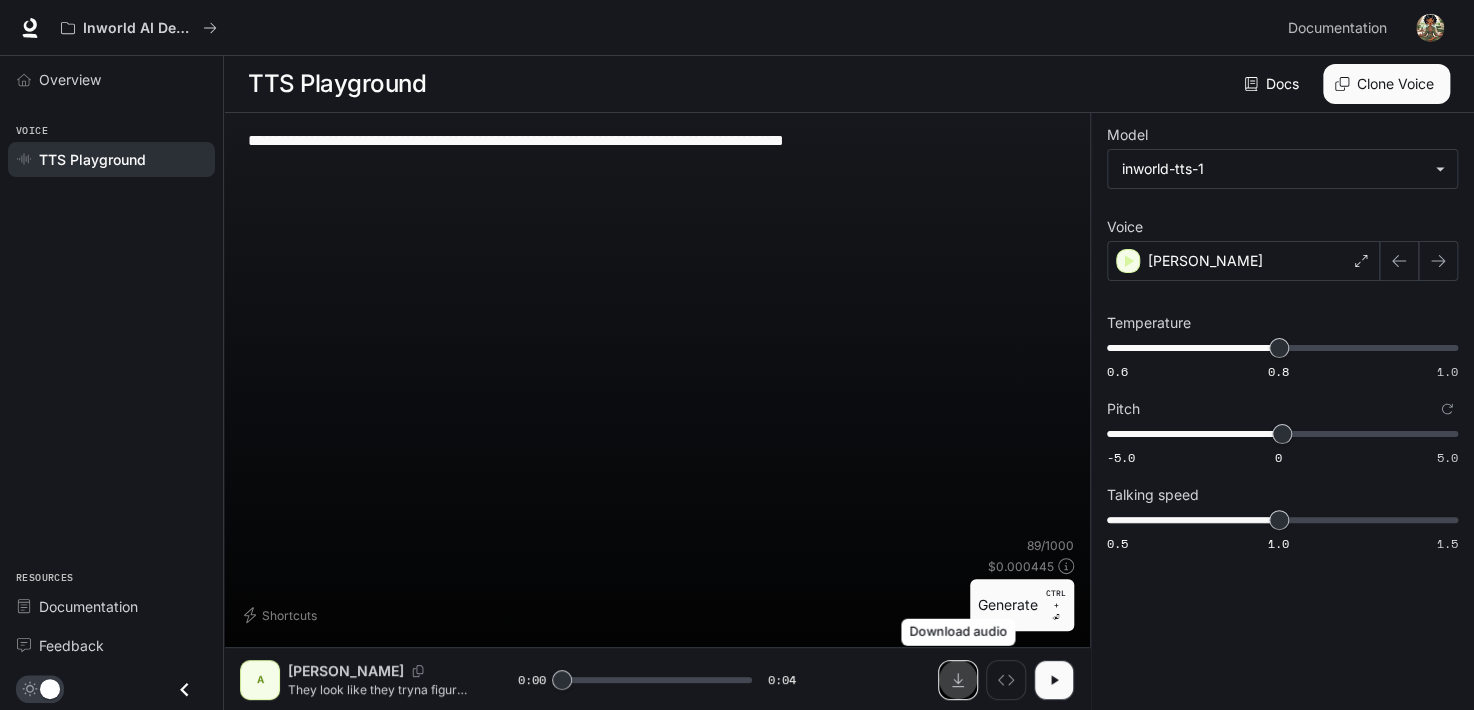 click 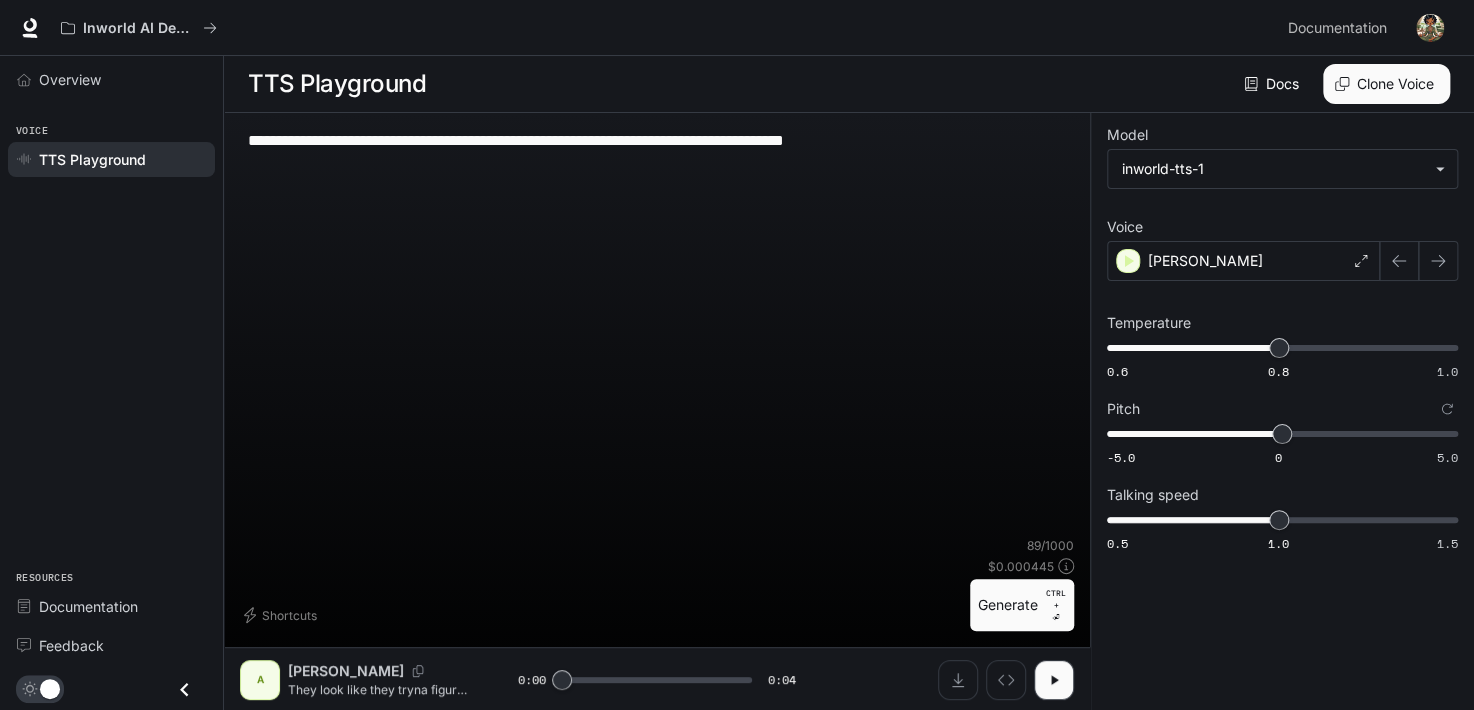 click on "**********" at bounding box center (657, 175) 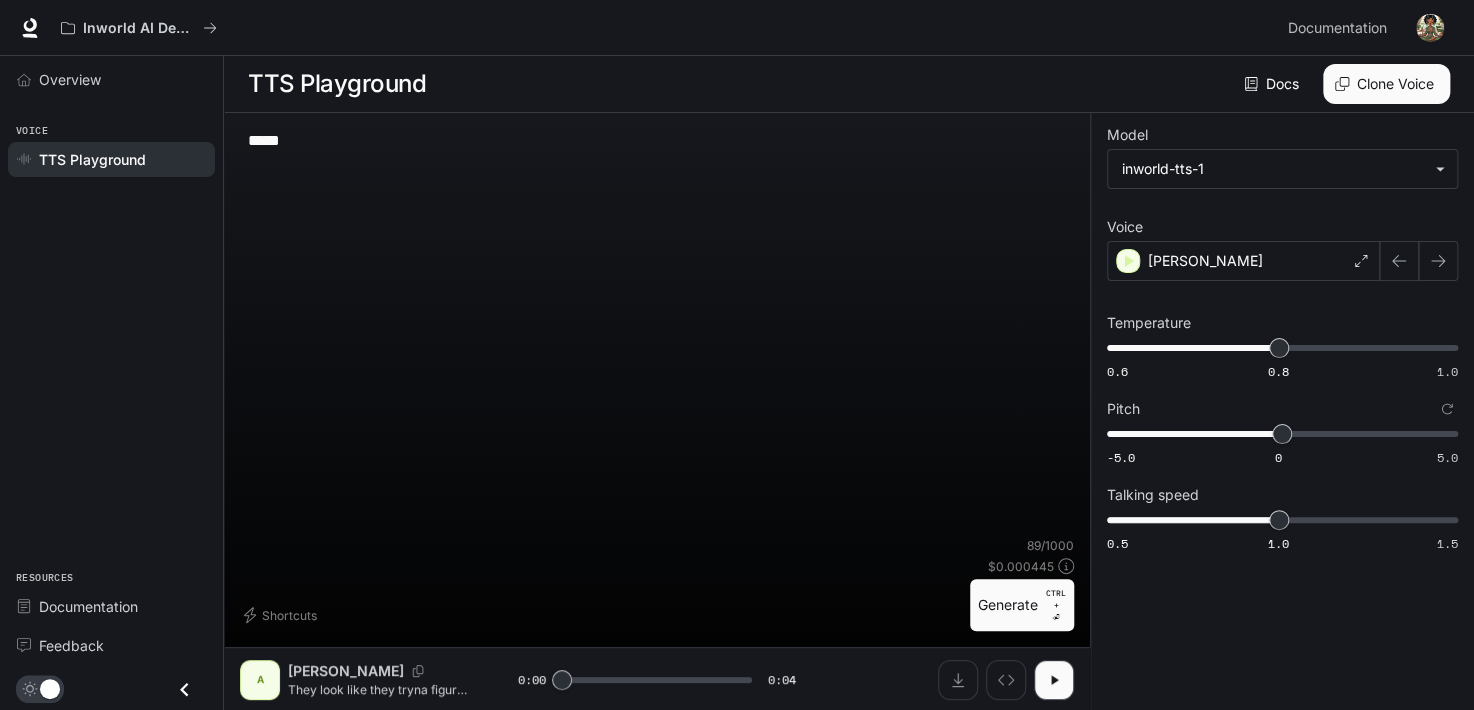 type on "*" 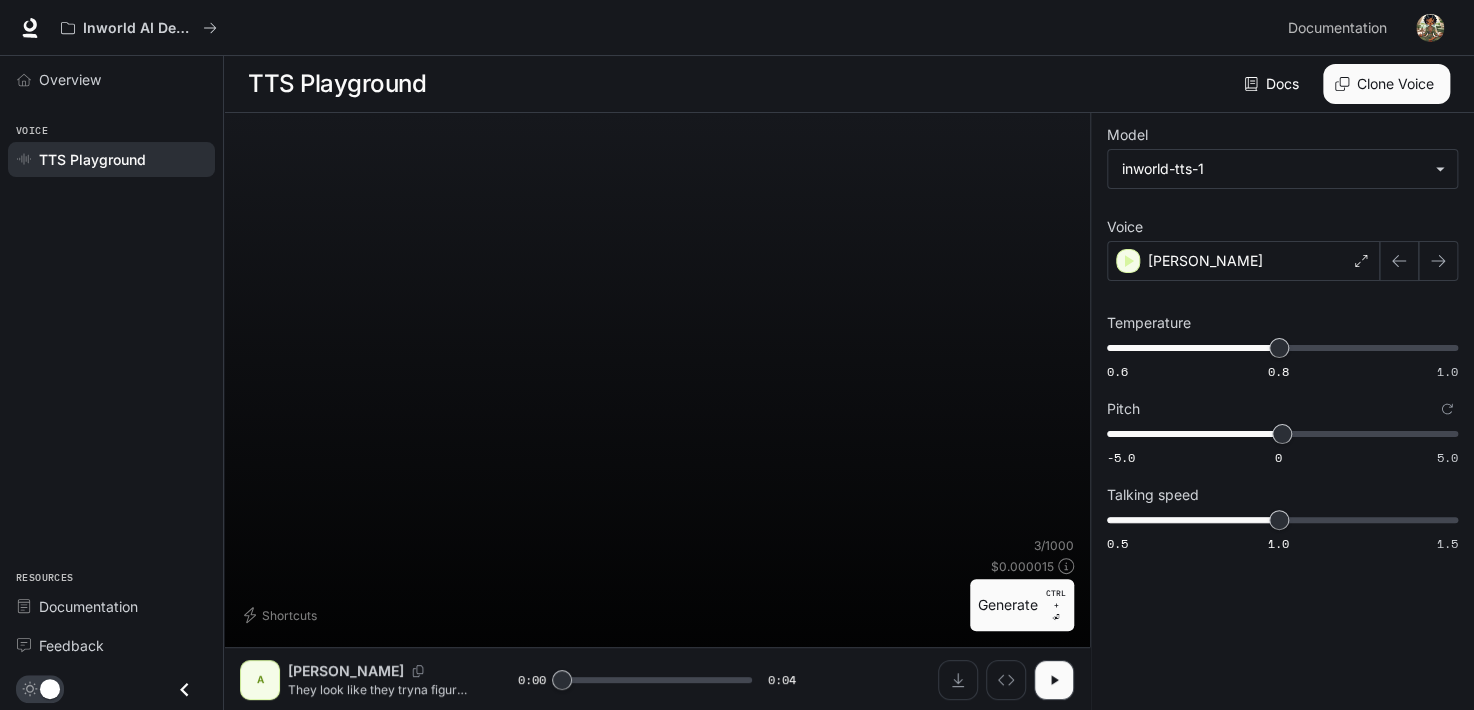 paste on "**********" 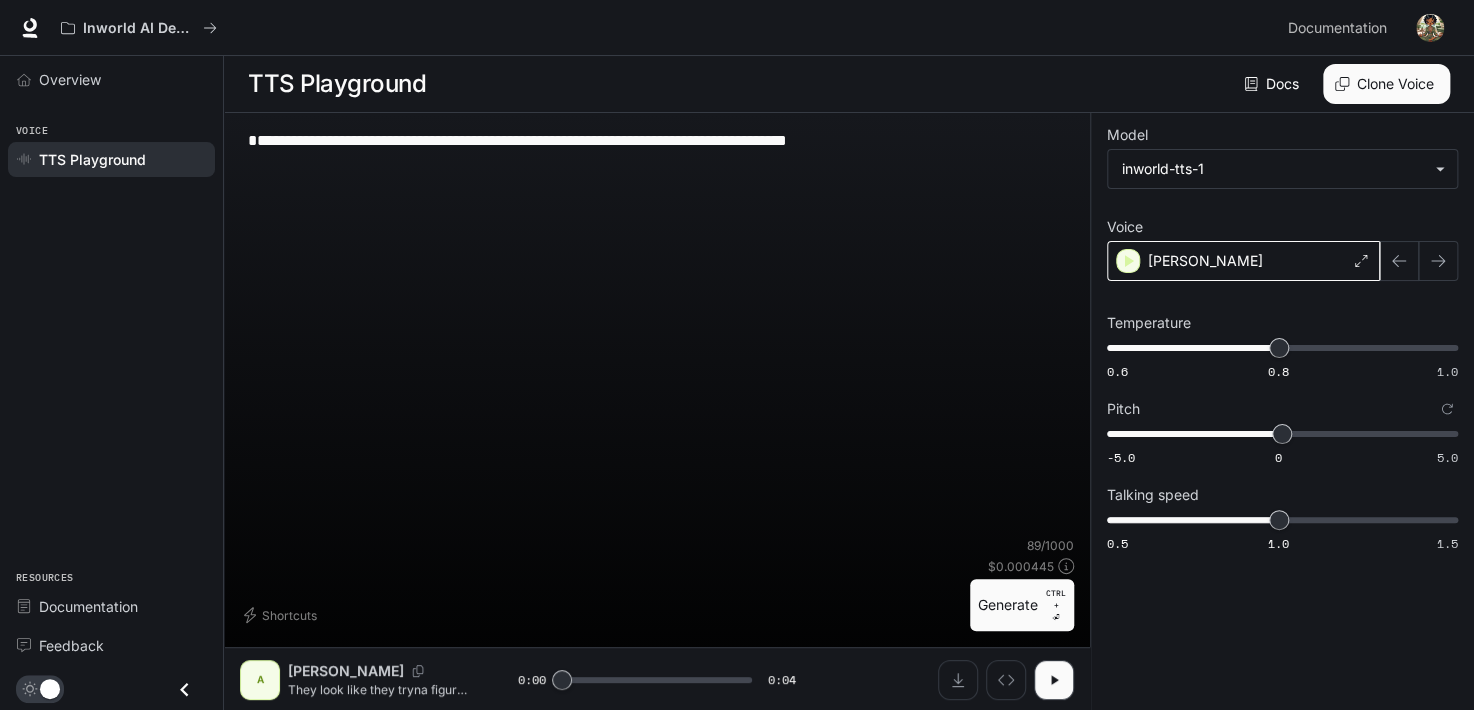 type on "**********" 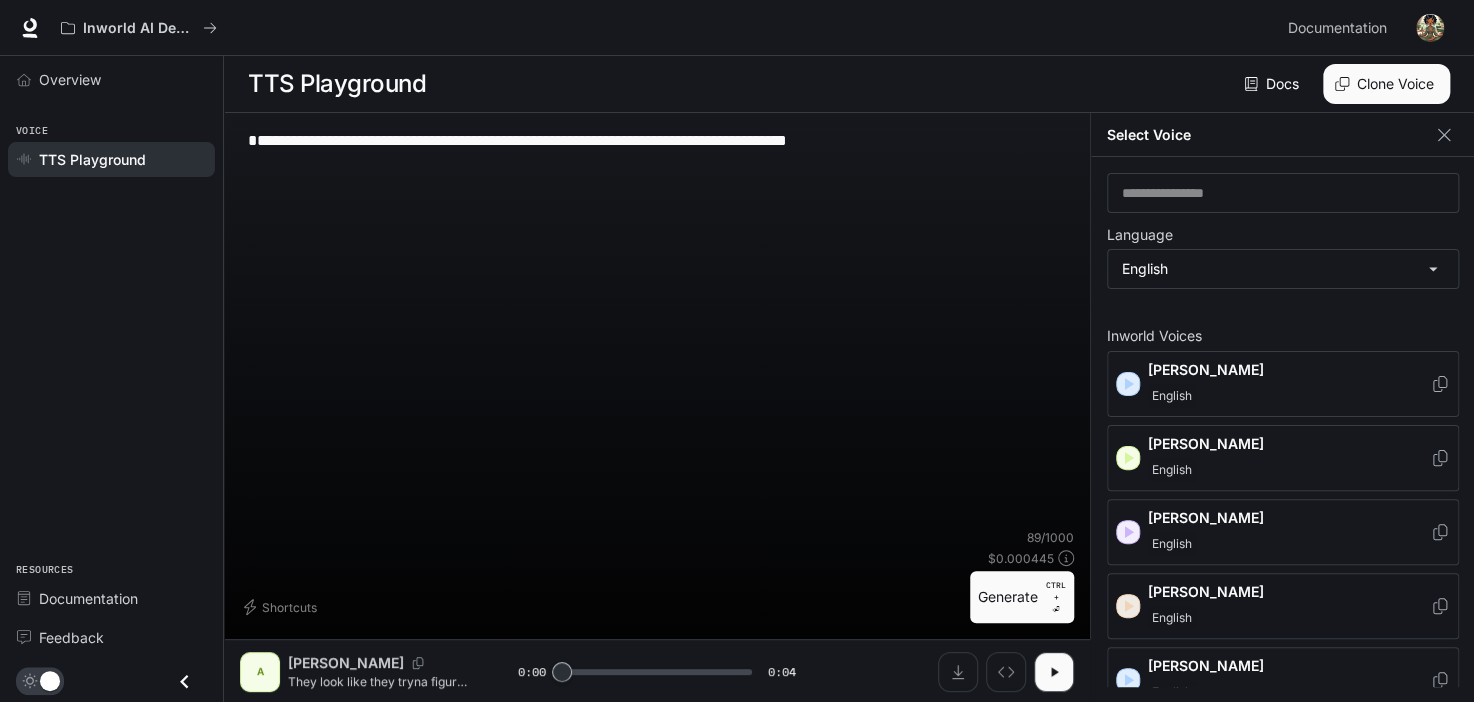 click 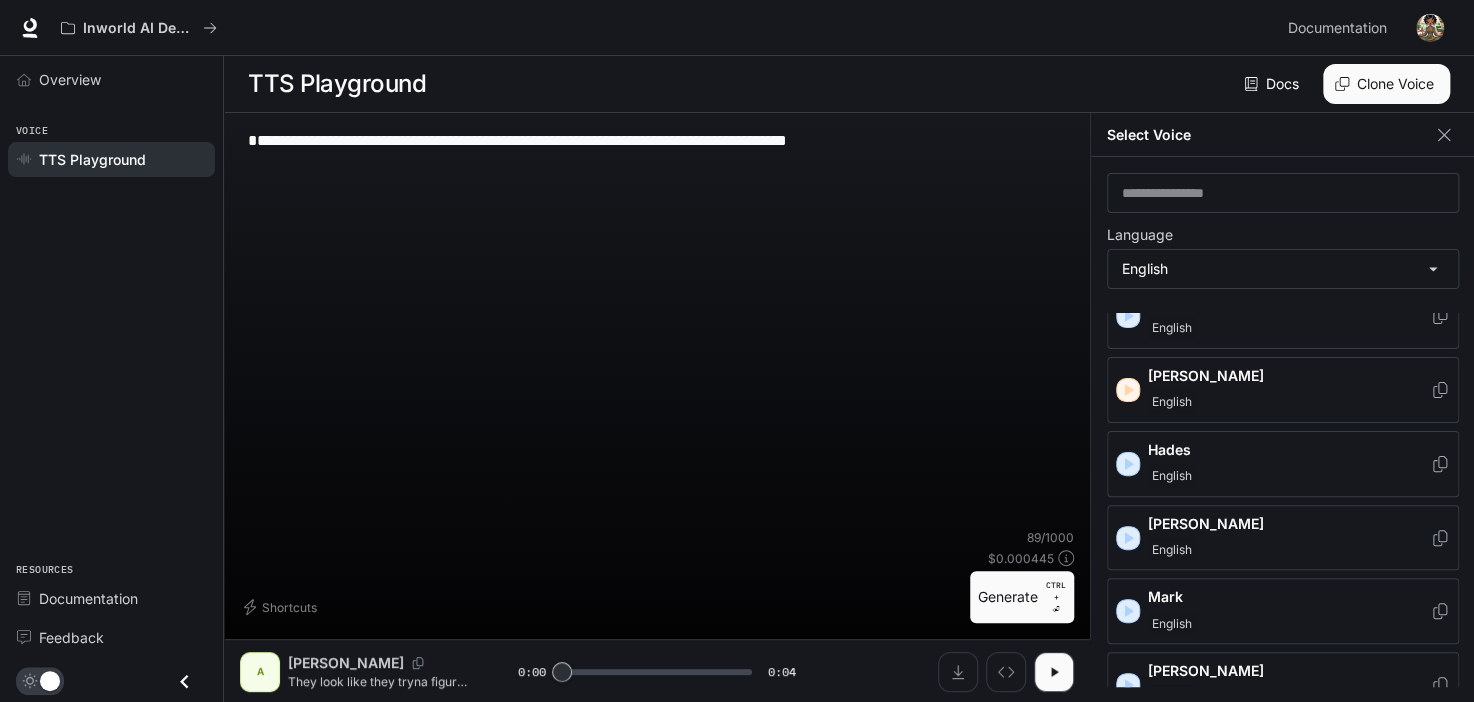 scroll, scrollTop: 518, scrollLeft: 0, axis: vertical 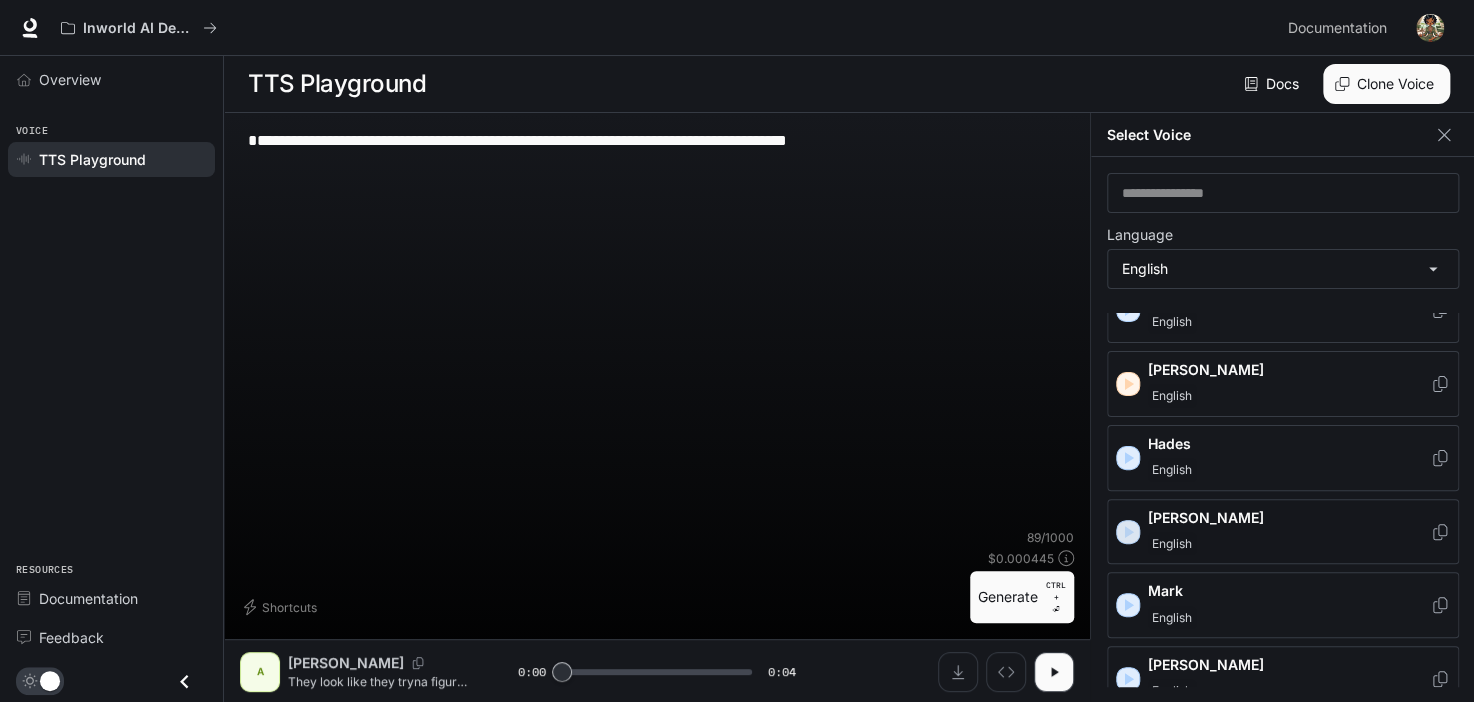 click 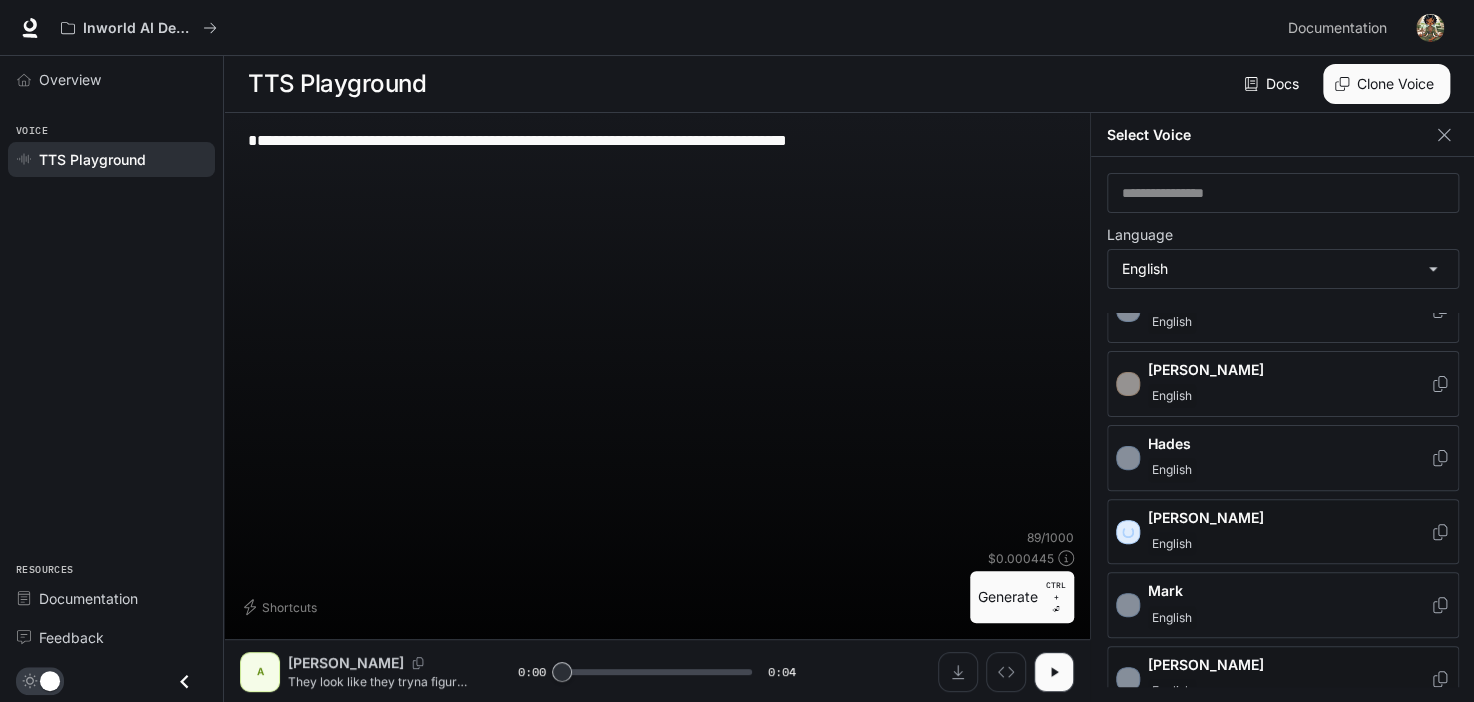 click on "[PERSON_NAME]" at bounding box center (1283, 679) 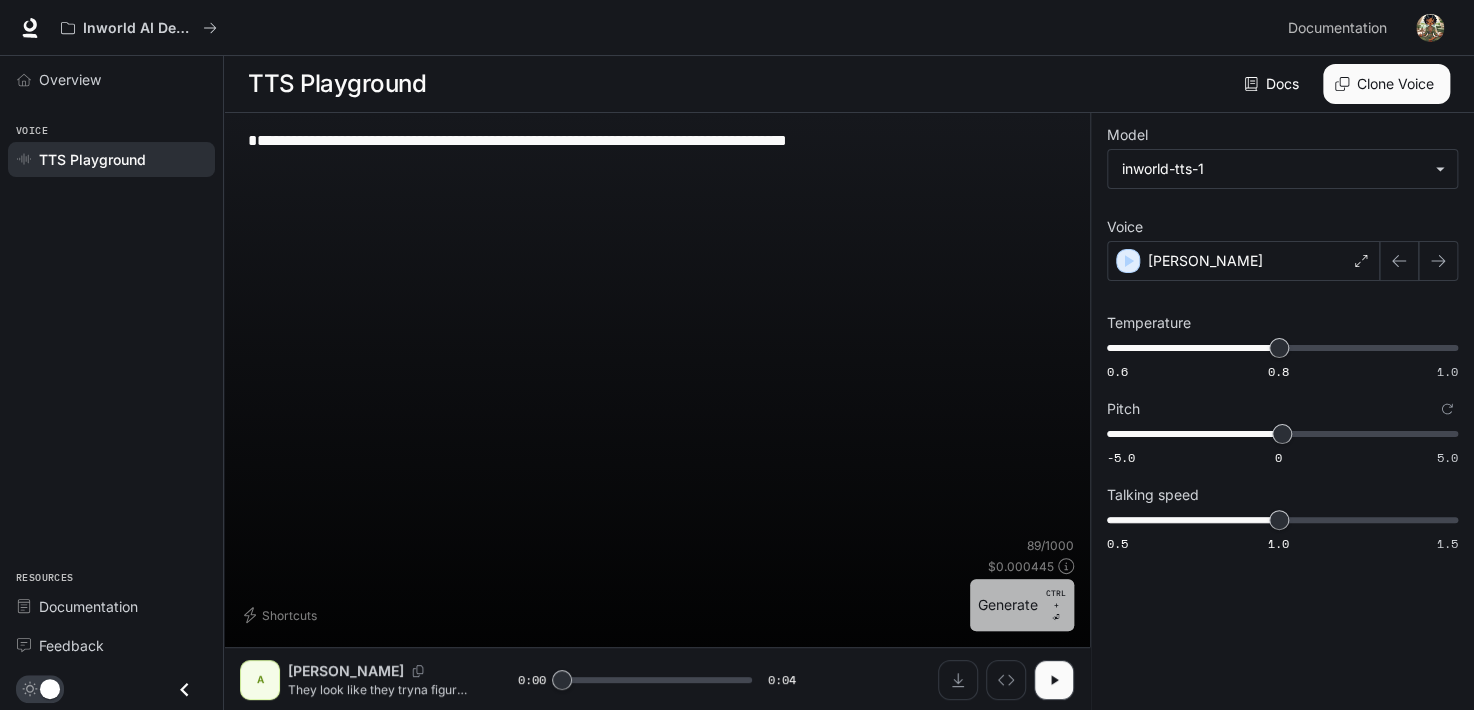 drag, startPoint x: 1030, startPoint y: 590, endPoint x: 1021, endPoint y: 598, distance: 12.0415945 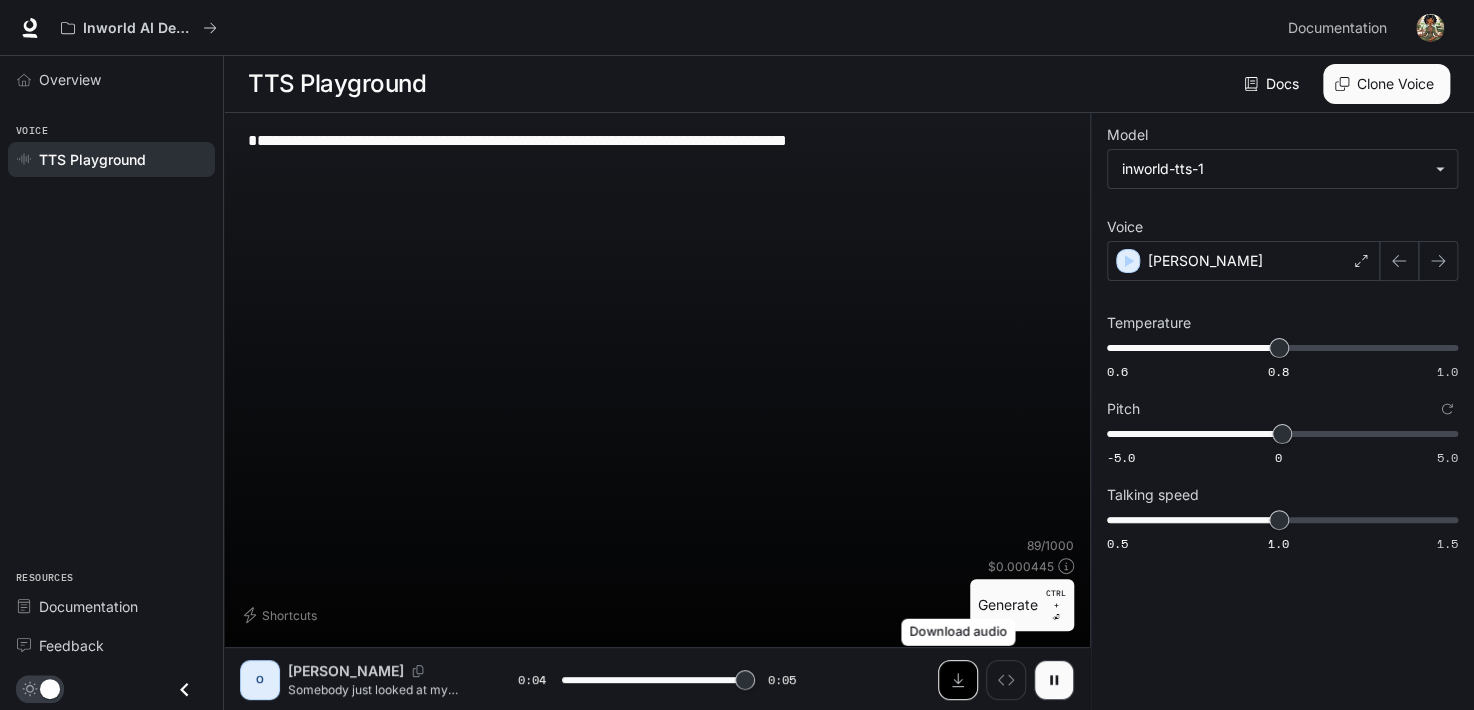 type on "*" 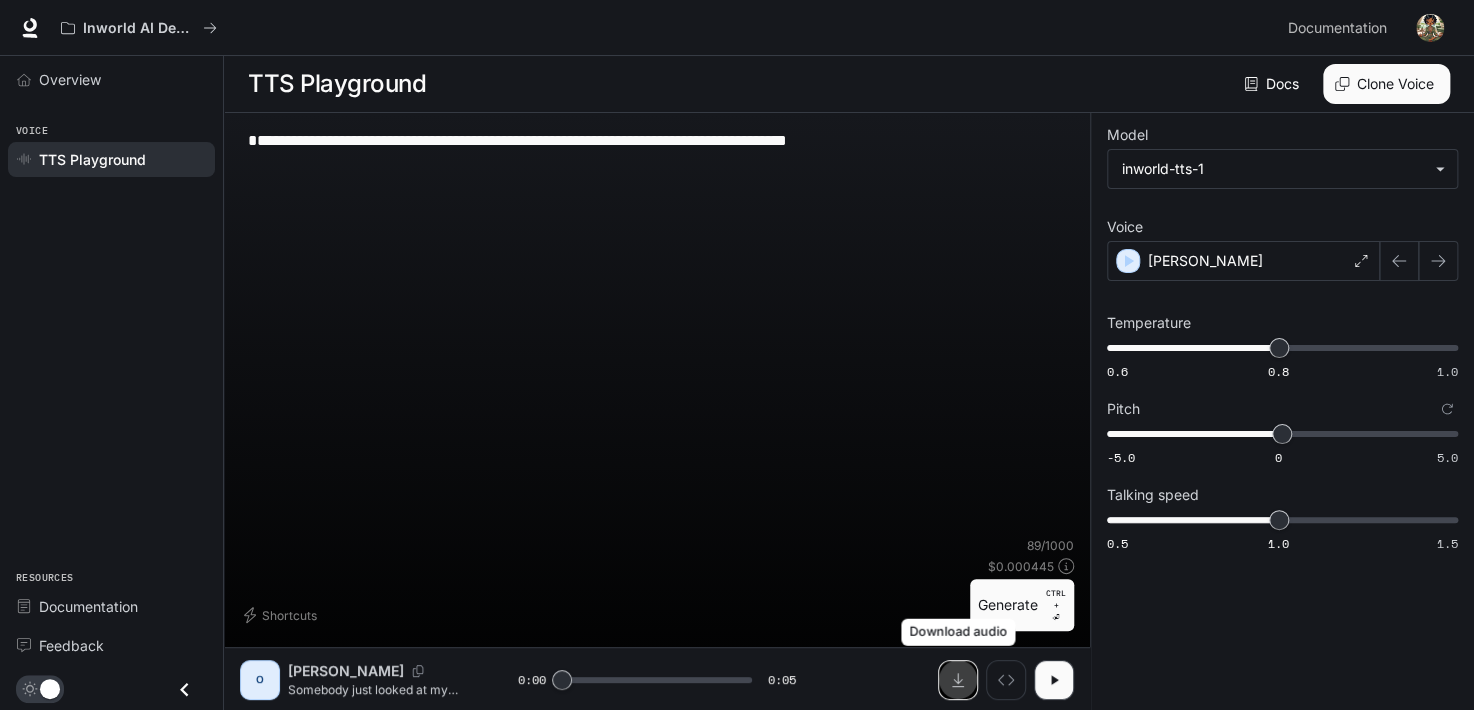 click 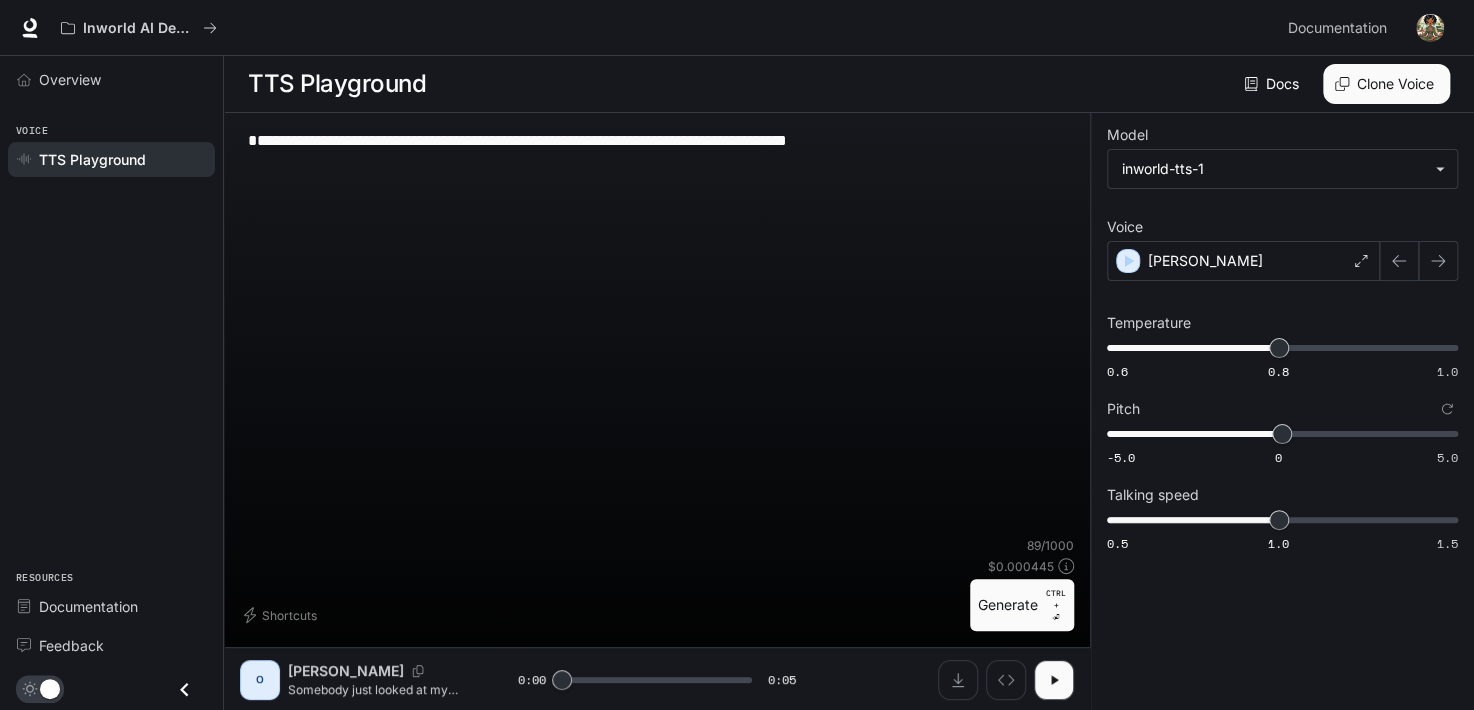click on "**********" at bounding box center (657, 198) 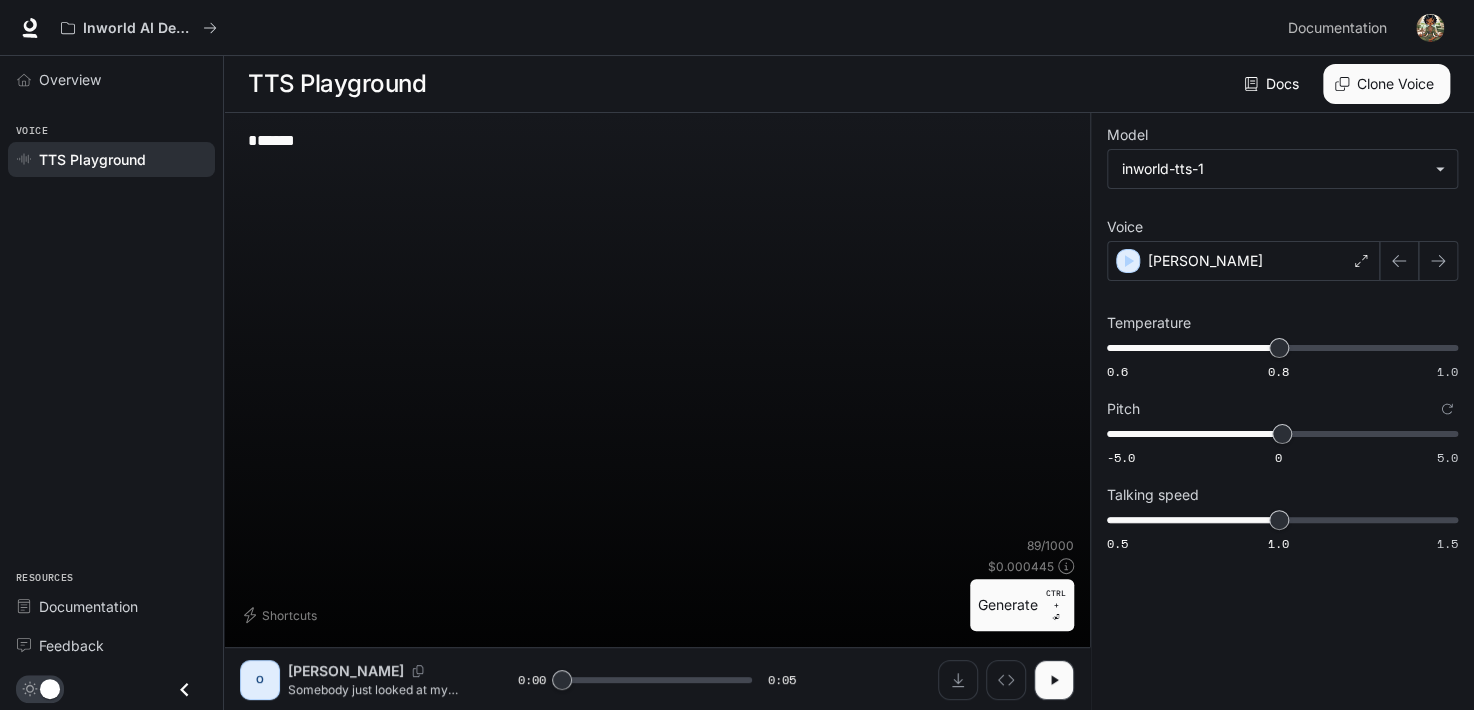 type on "*" 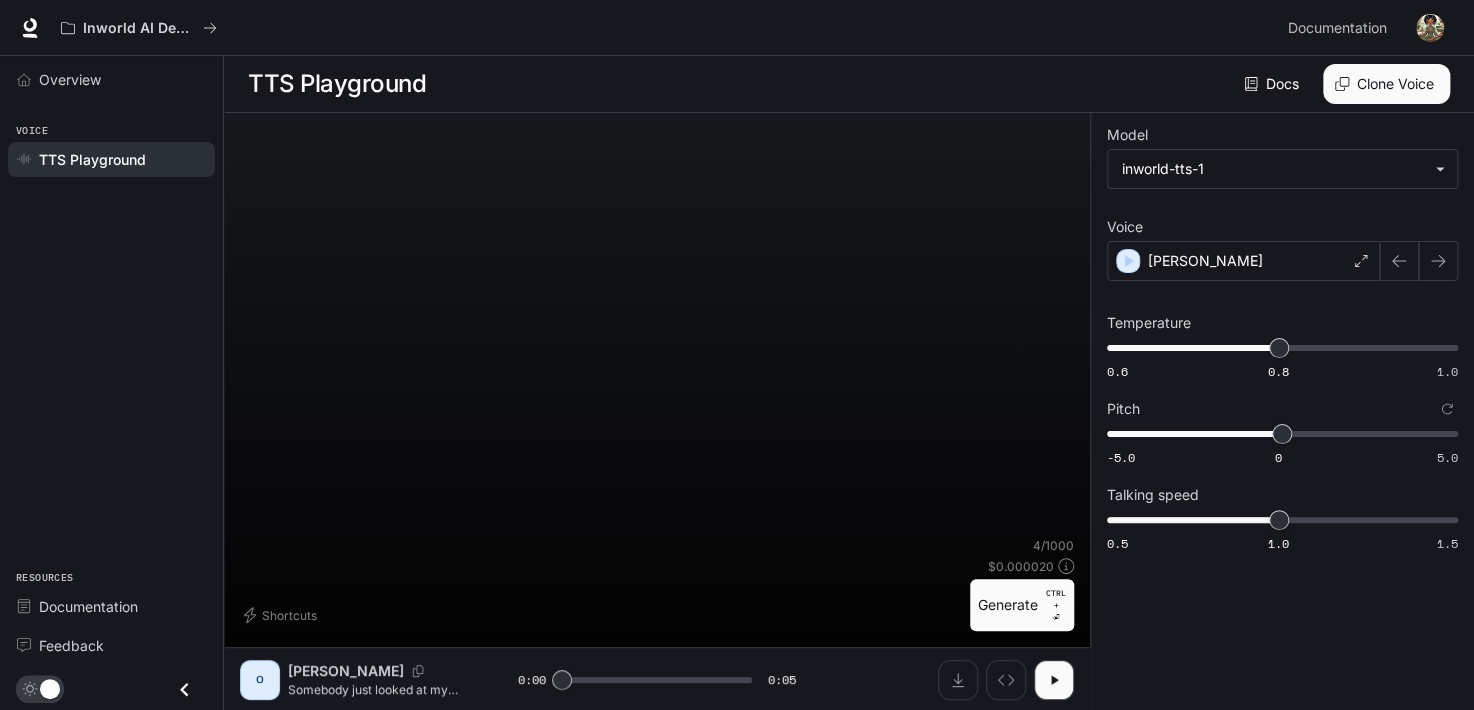 paste on "***" 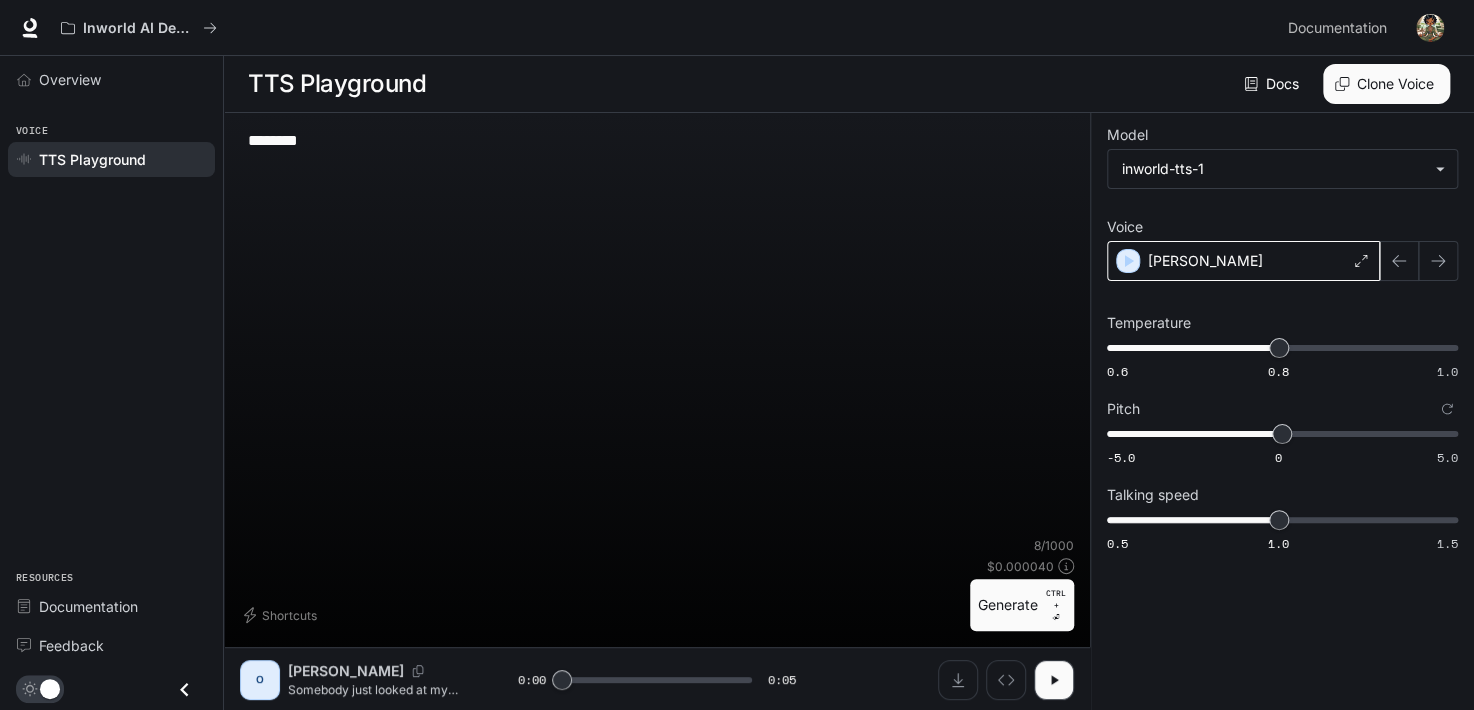 type on "***" 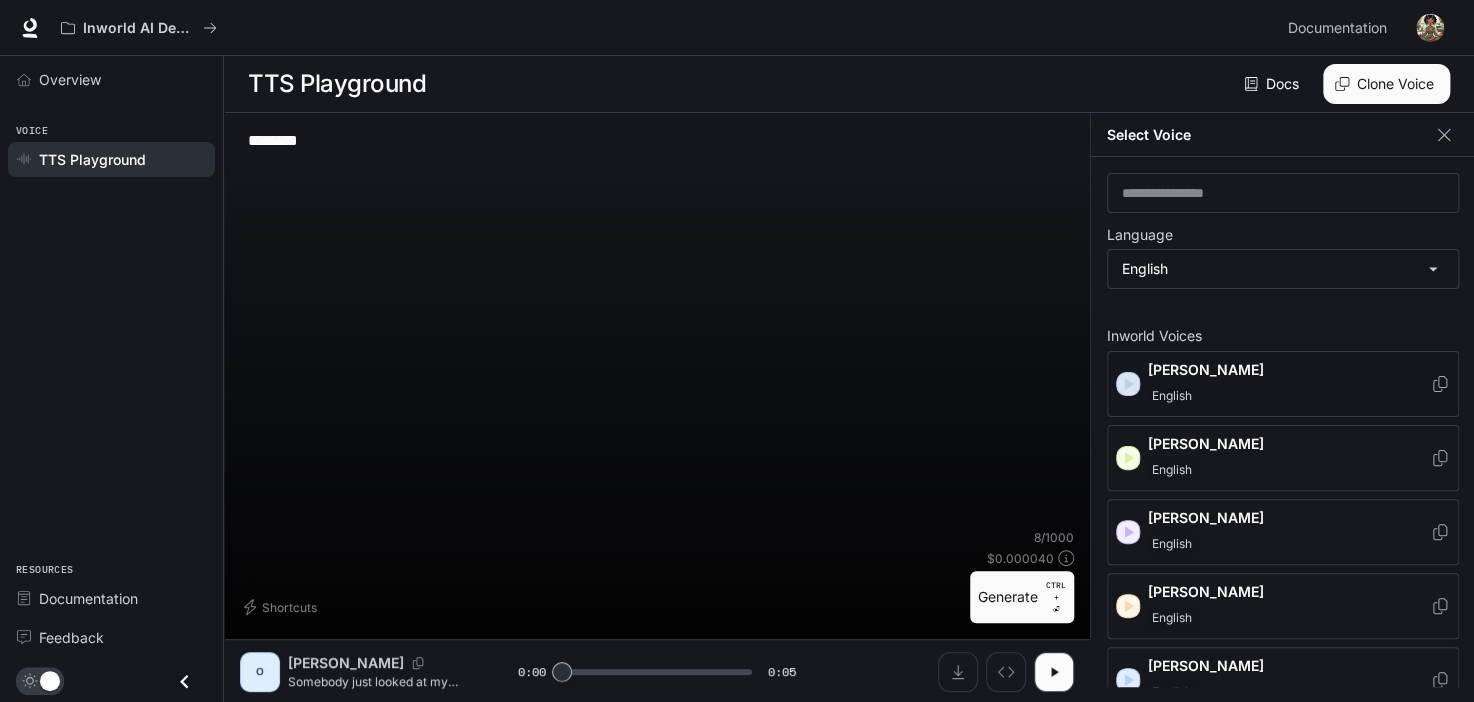 click 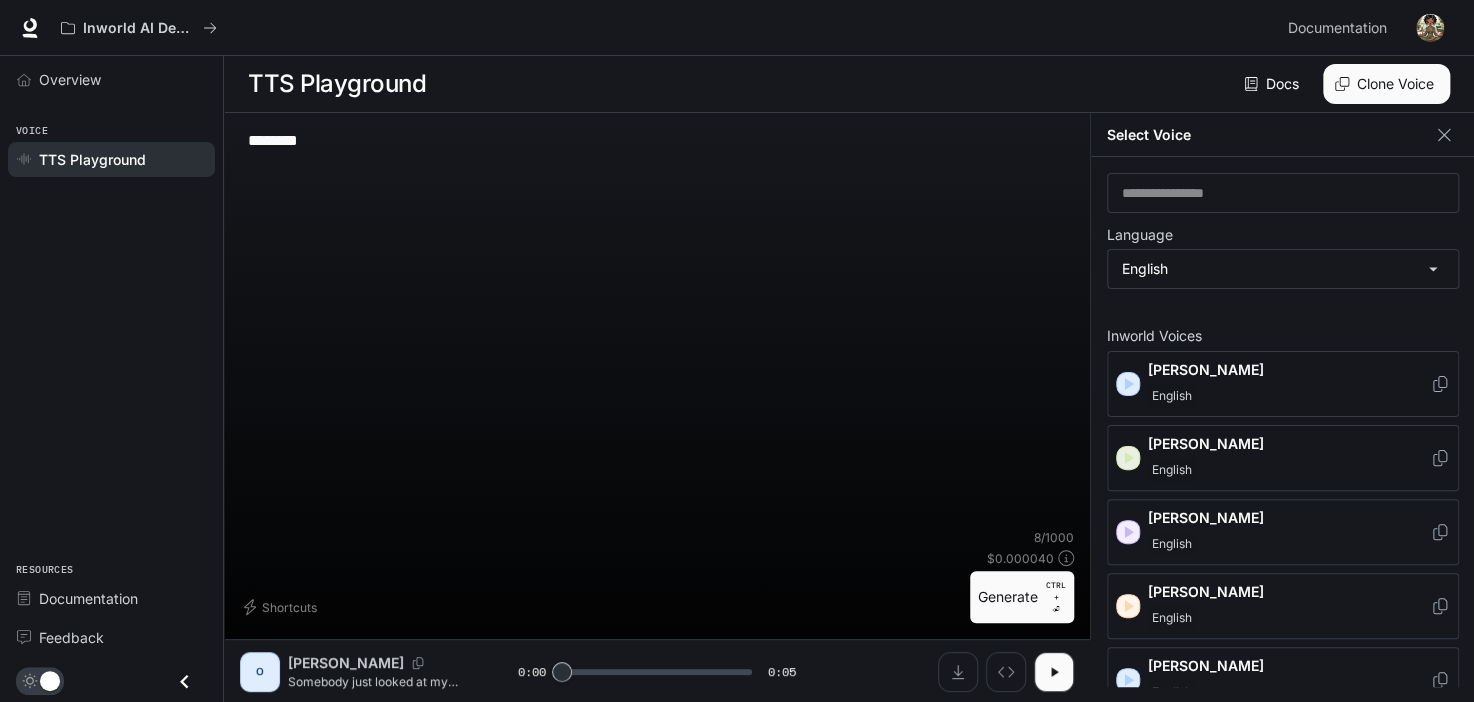 click 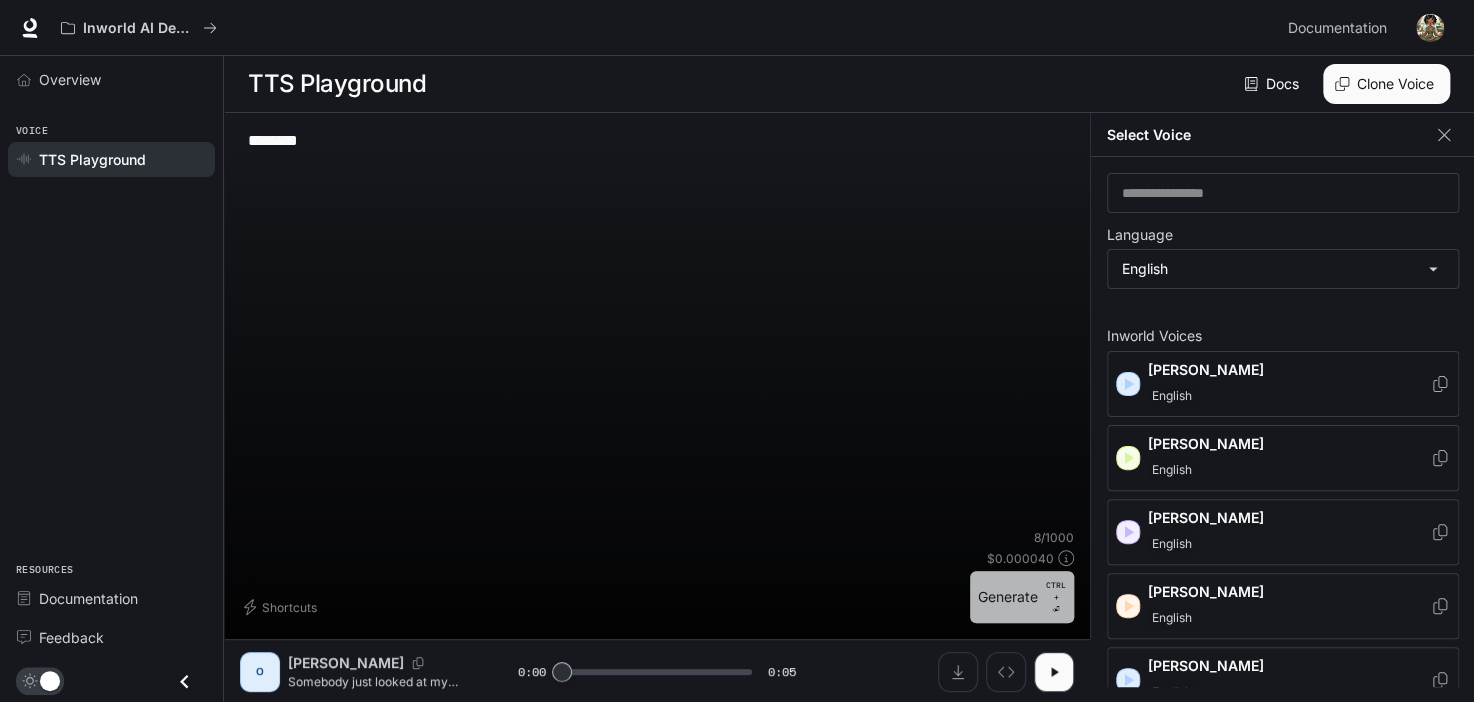 click on "Generate CTRL +  ⏎" at bounding box center [1022, 597] 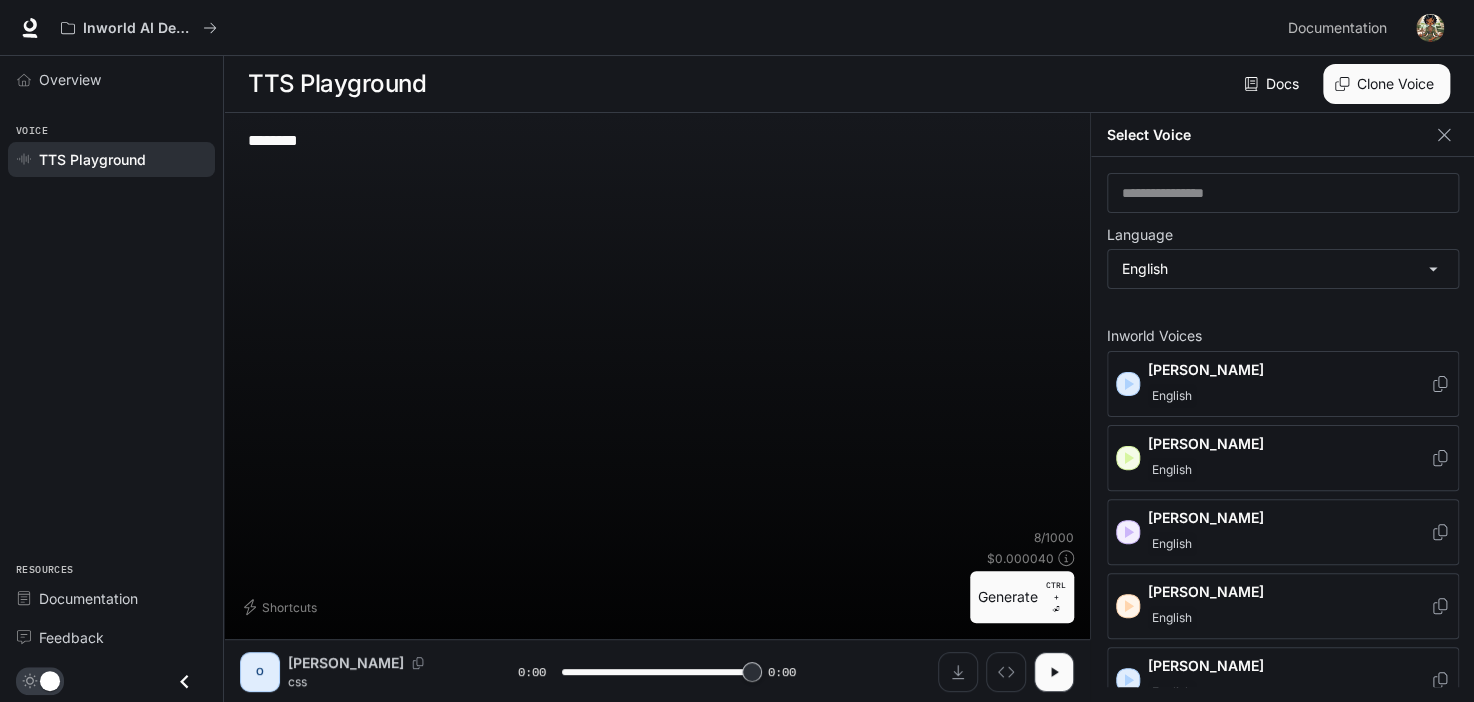 type on "*" 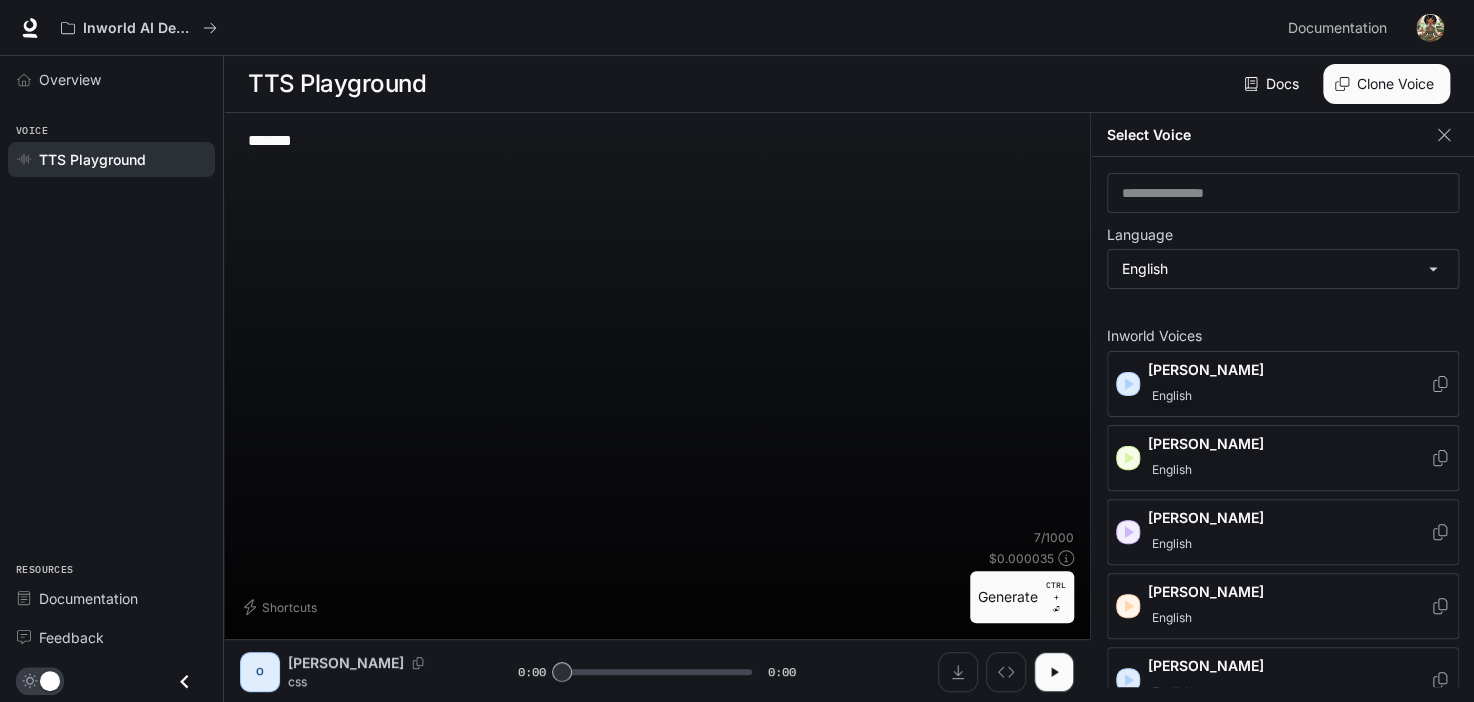 type on "*" 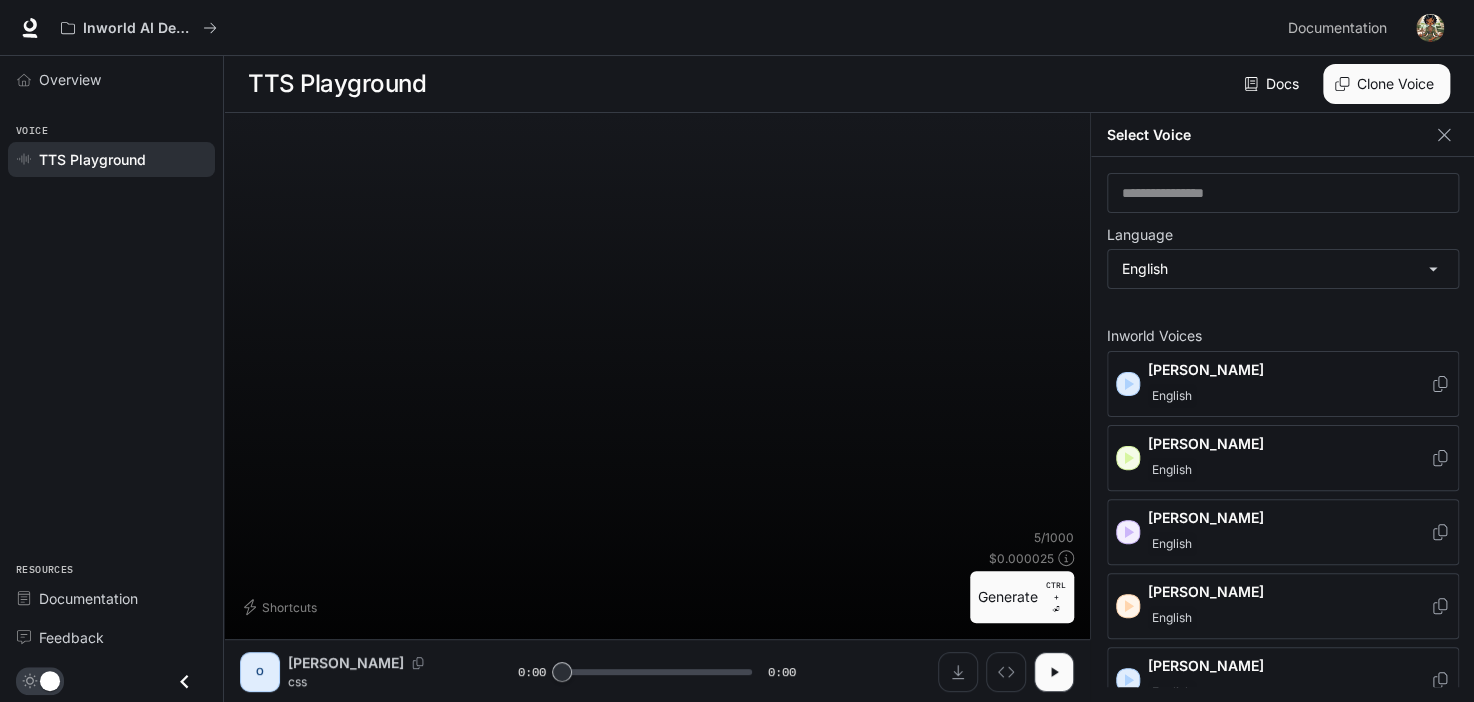paste on "**********" 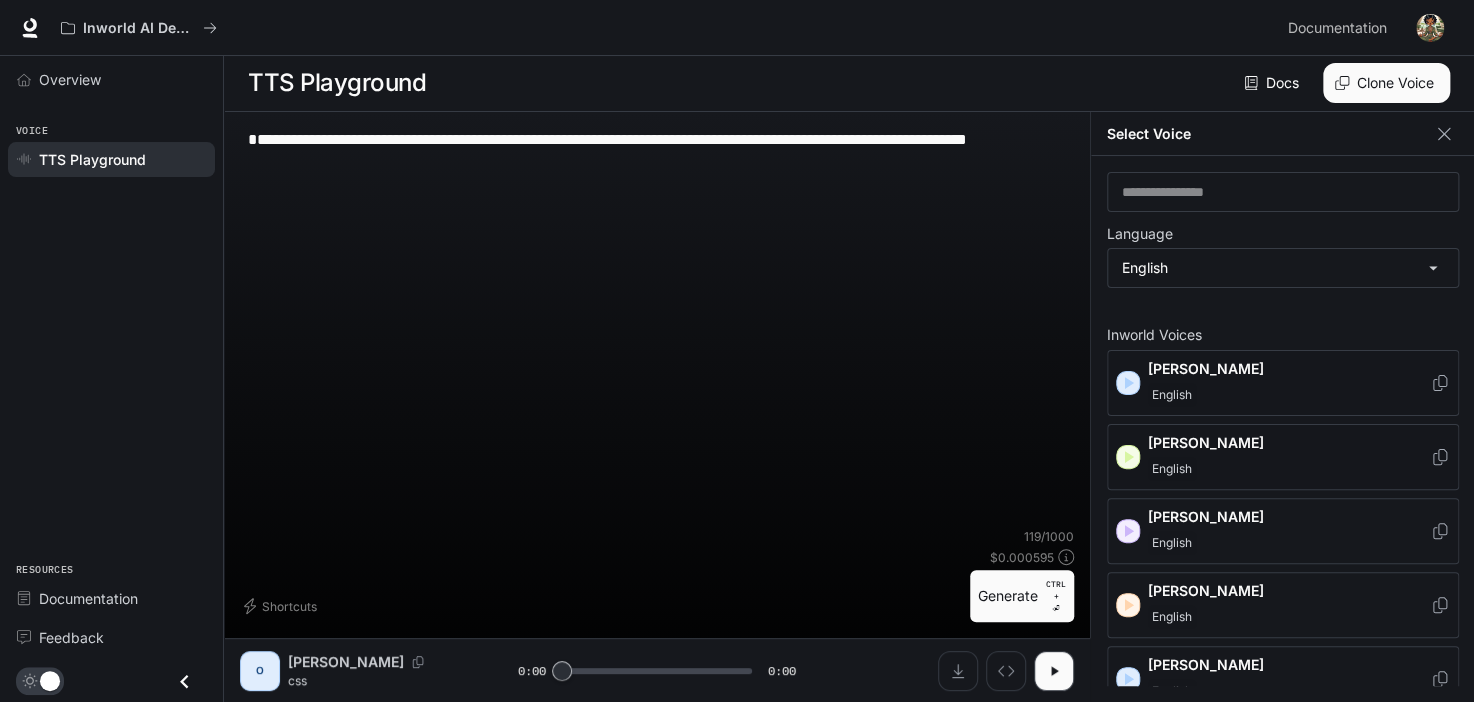 scroll, scrollTop: 8, scrollLeft: 0, axis: vertical 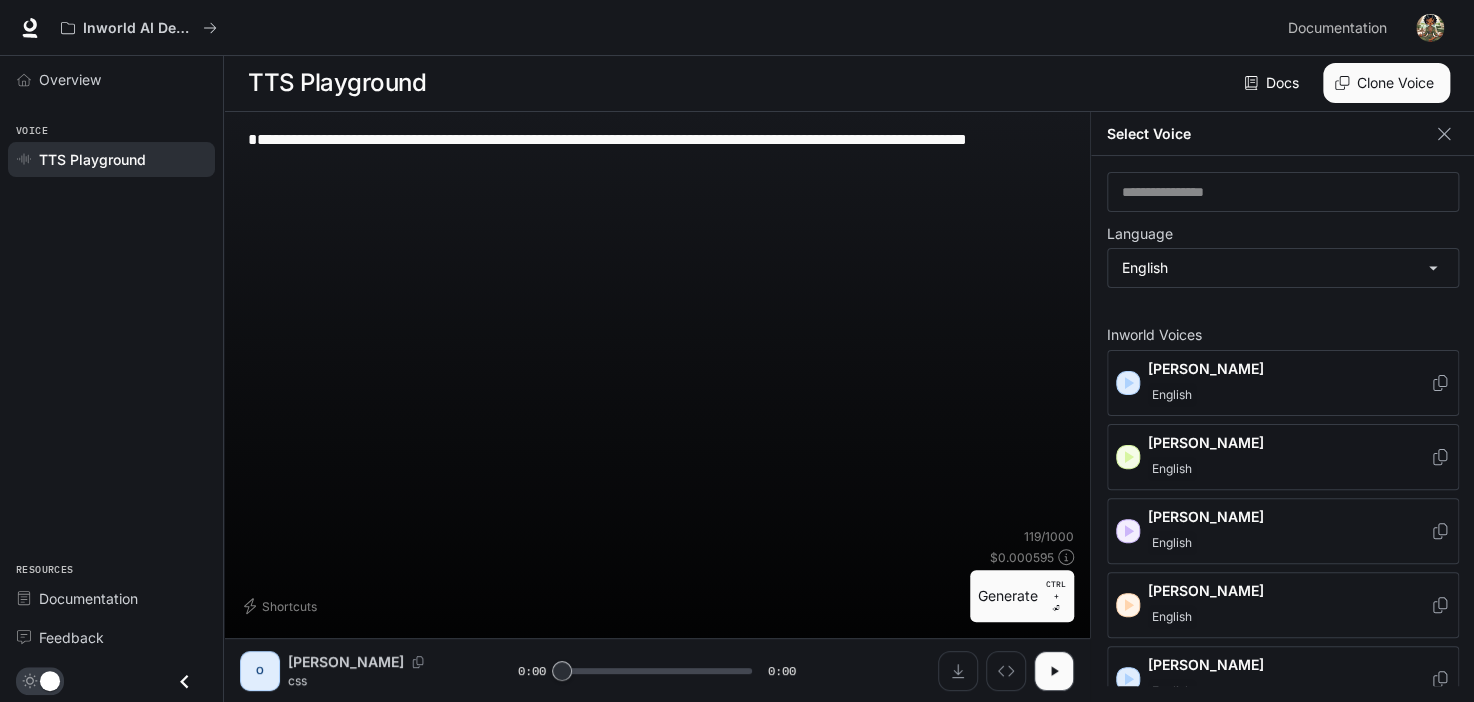 type on "**********" 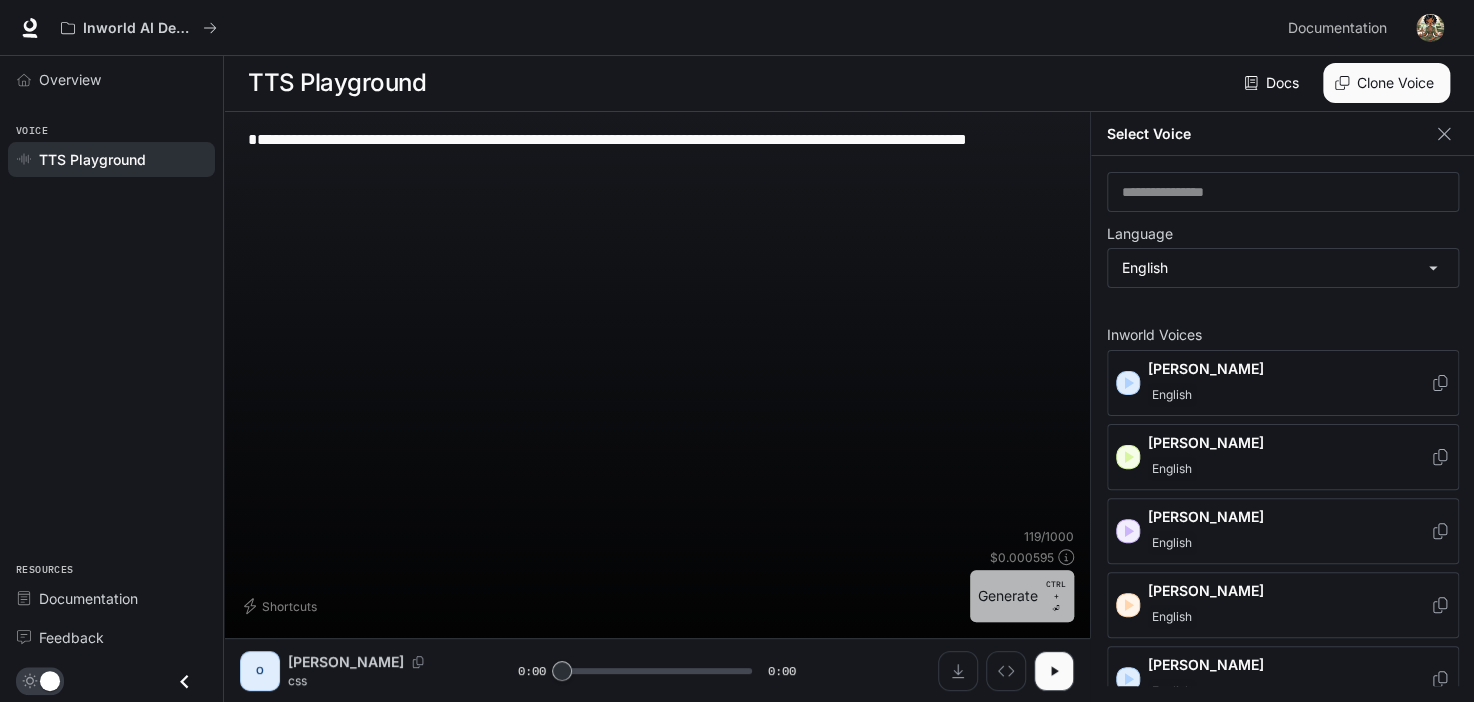 click on "Generate CTRL +  ⏎" at bounding box center [1022, 596] 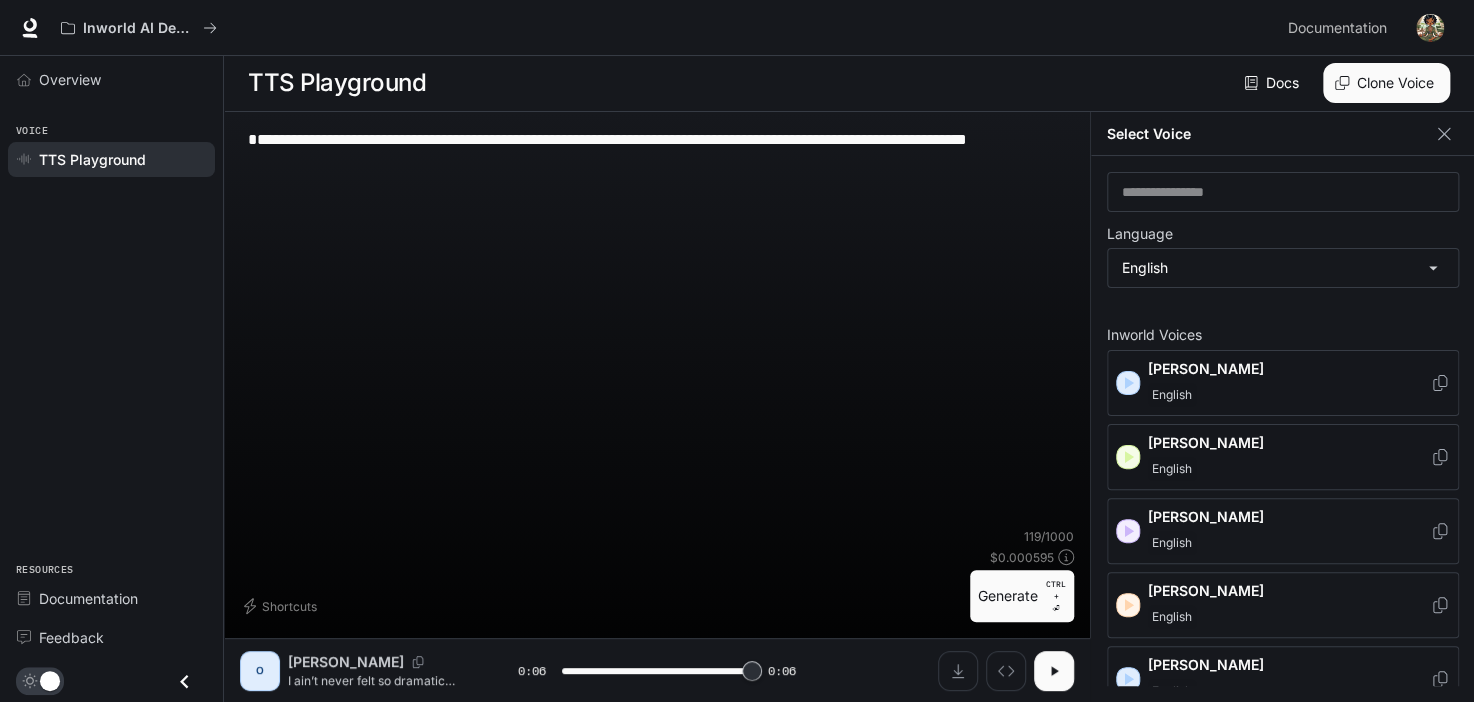 type on "*" 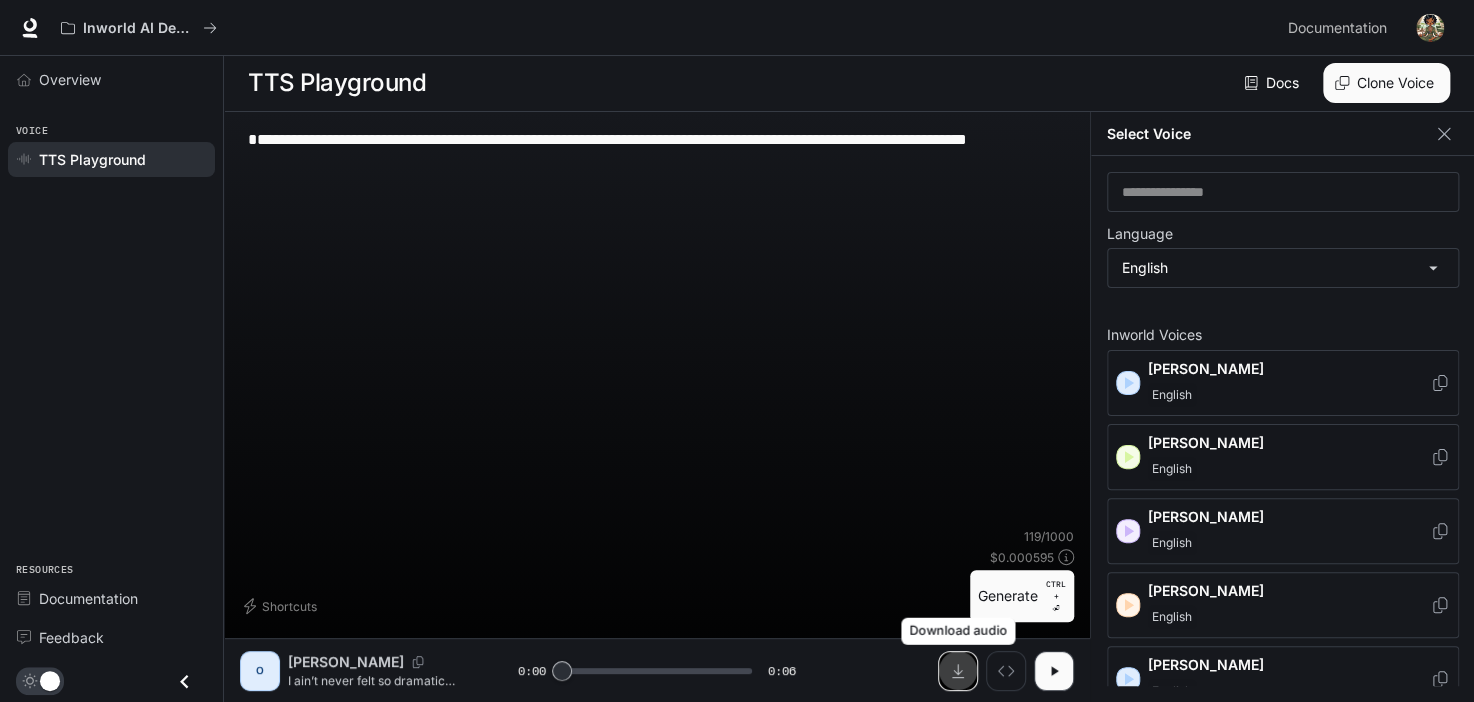 click at bounding box center [958, 671] 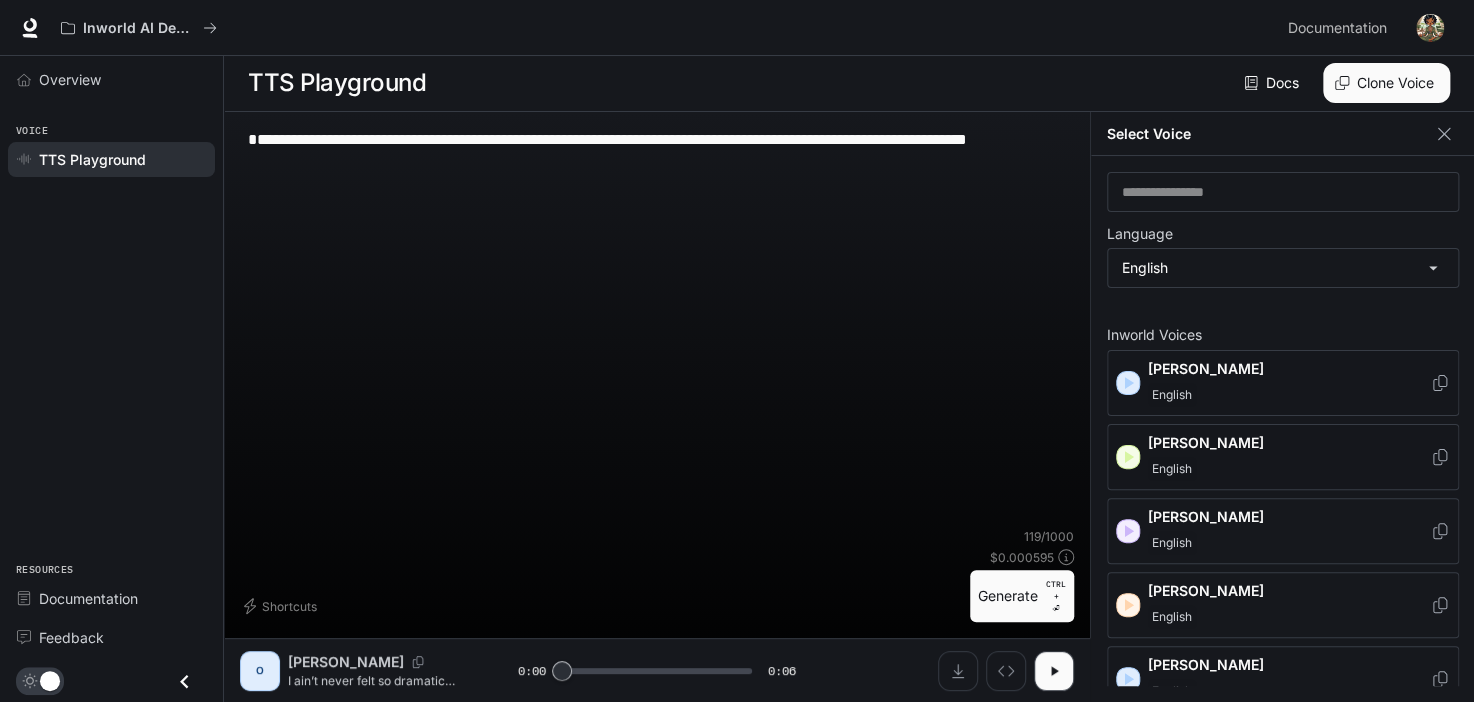 click on "**********" at bounding box center [657, 231] 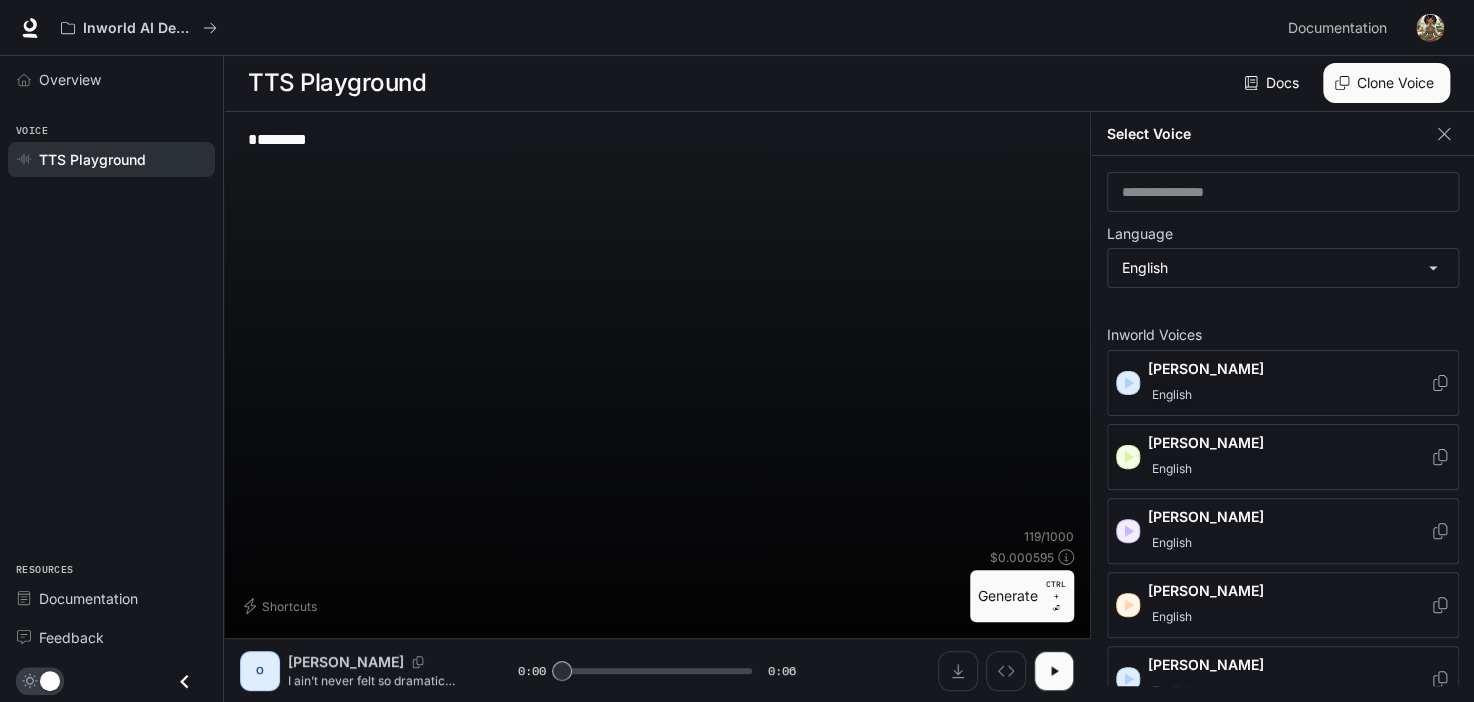 type on "*" 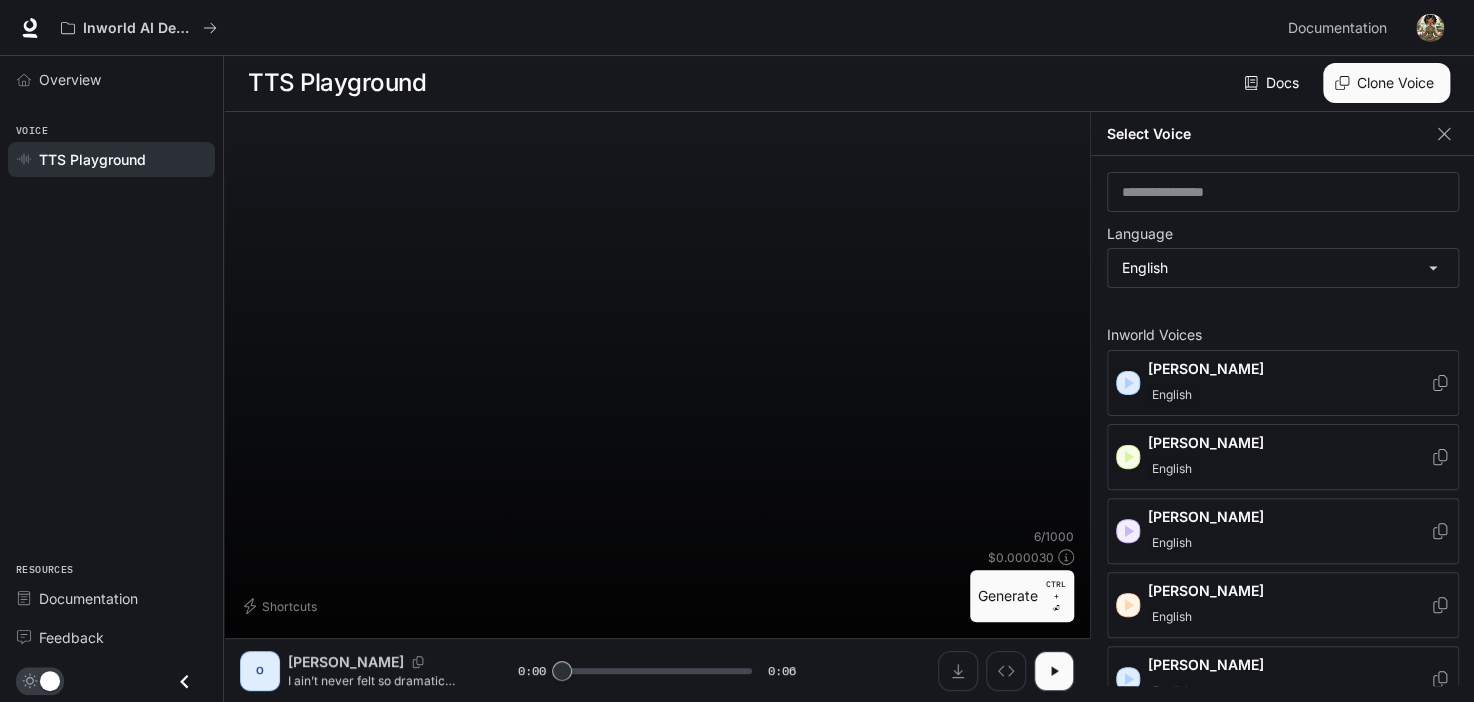 paste on "**********" 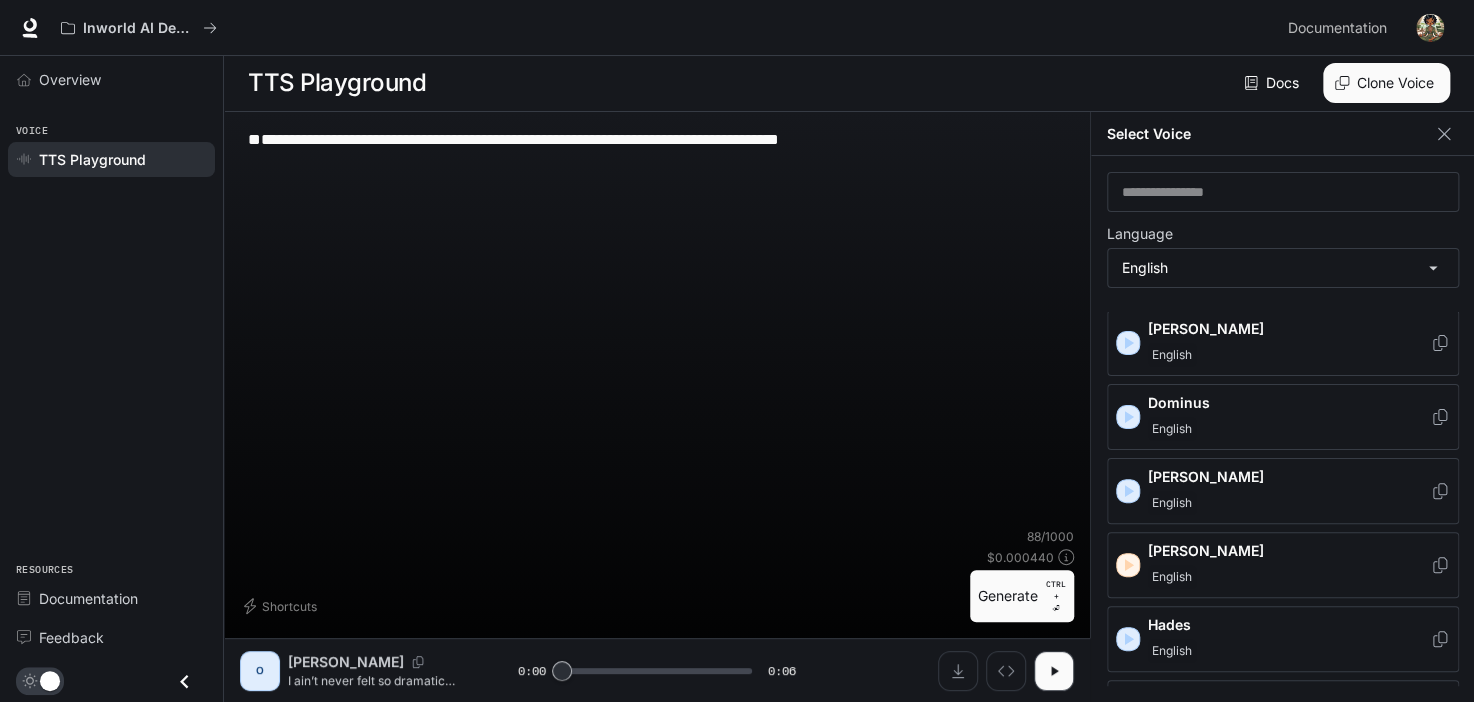 scroll, scrollTop: 342, scrollLeft: 0, axis: vertical 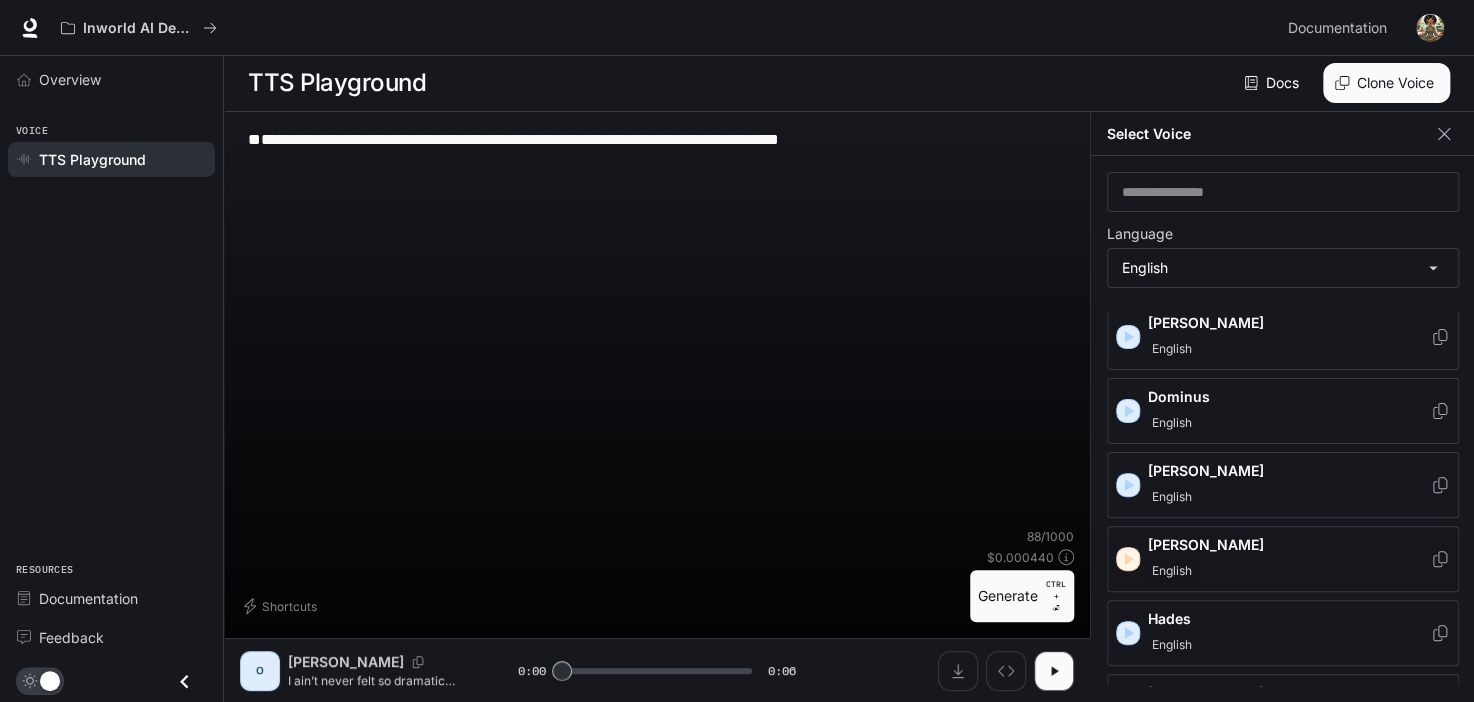 type on "**********" 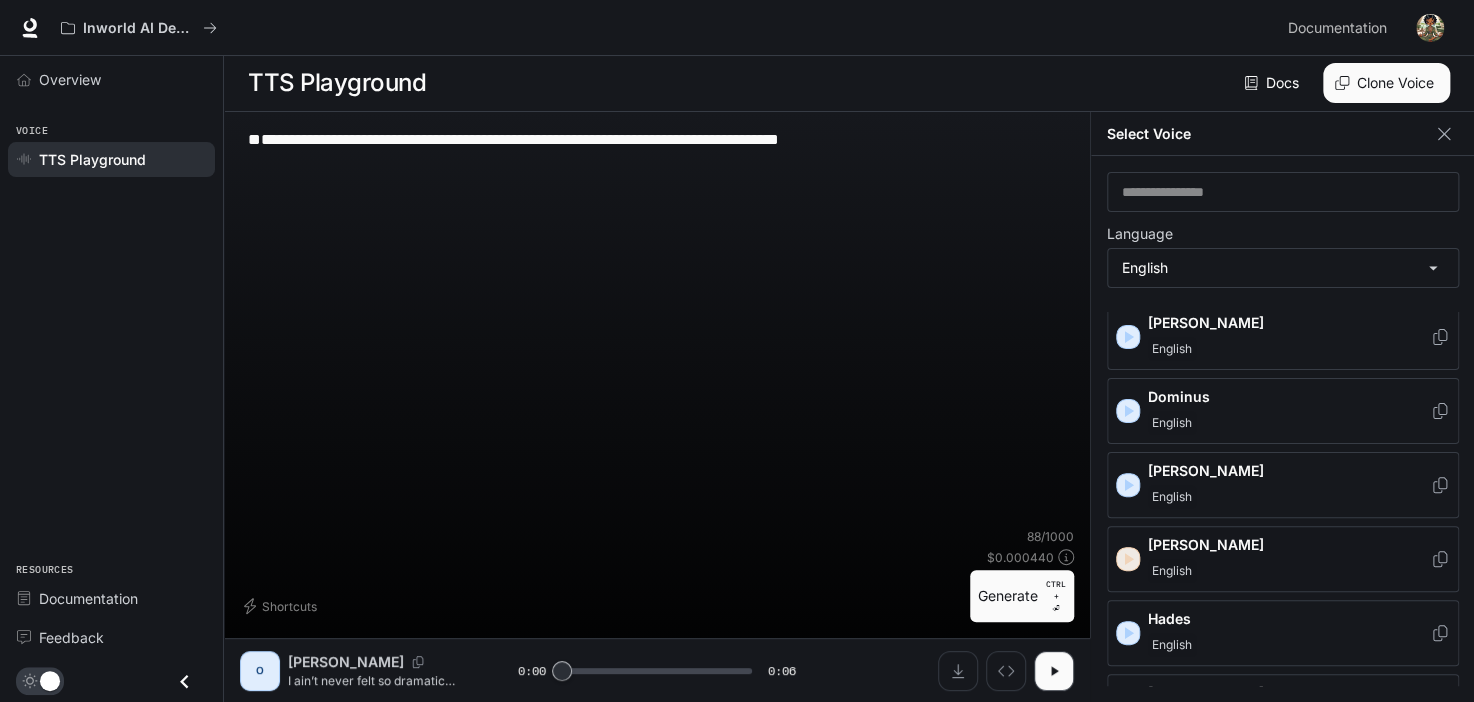 click 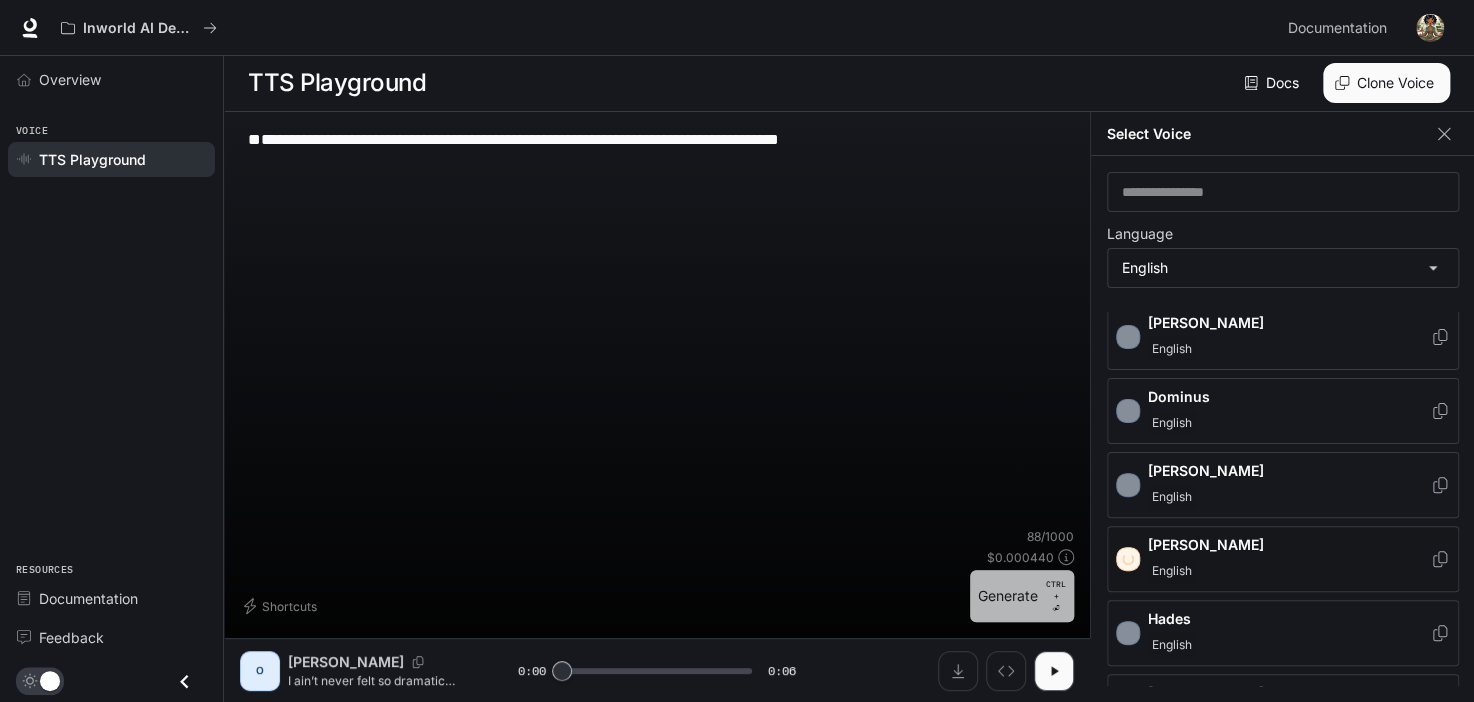 click on "Generate CTRL +  ⏎" at bounding box center [1022, 596] 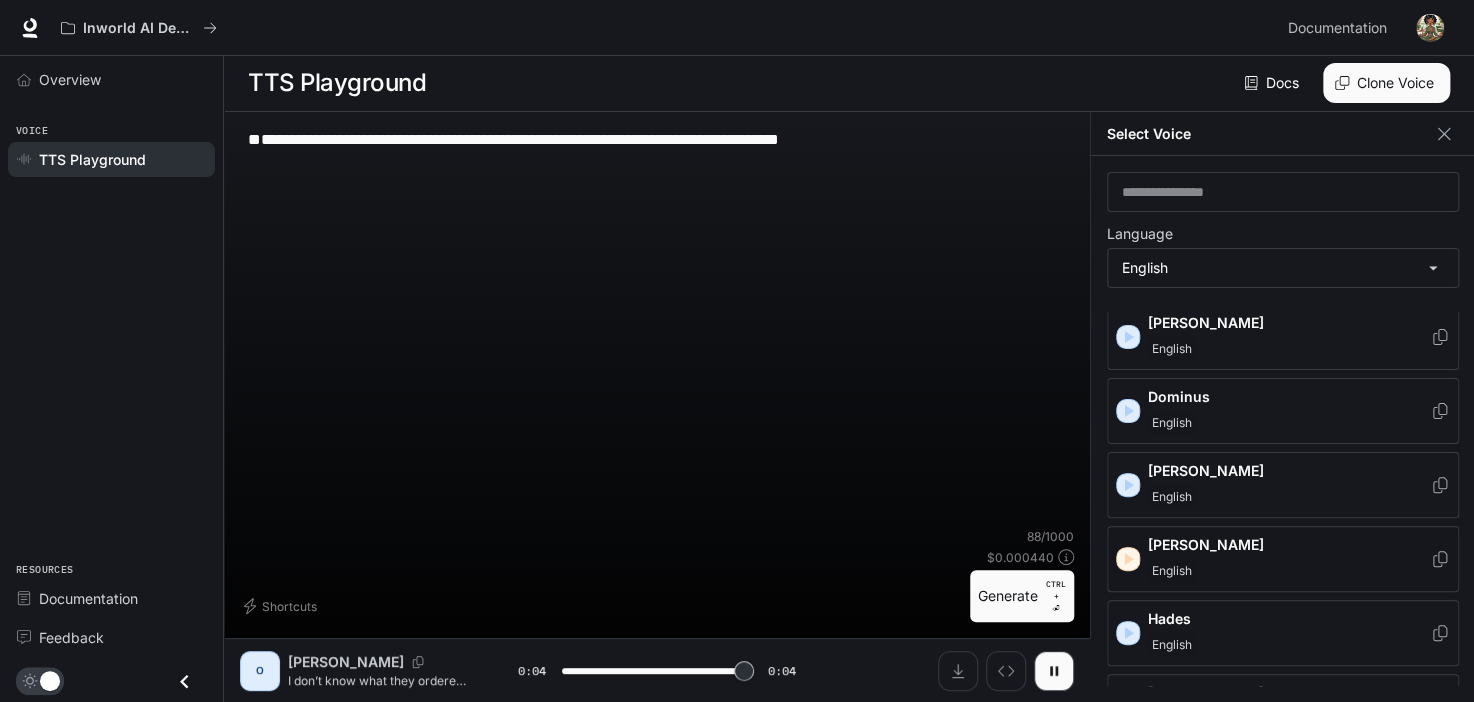 type on "*" 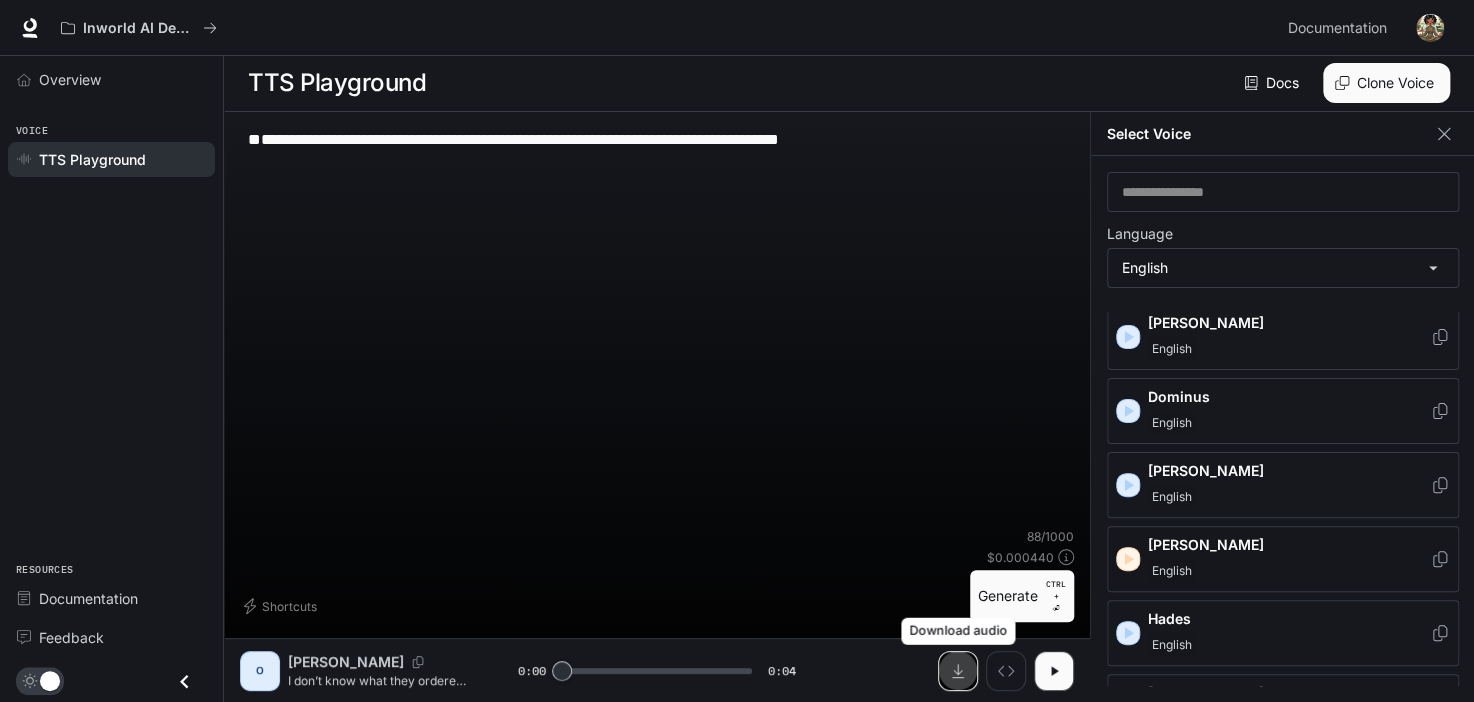 click 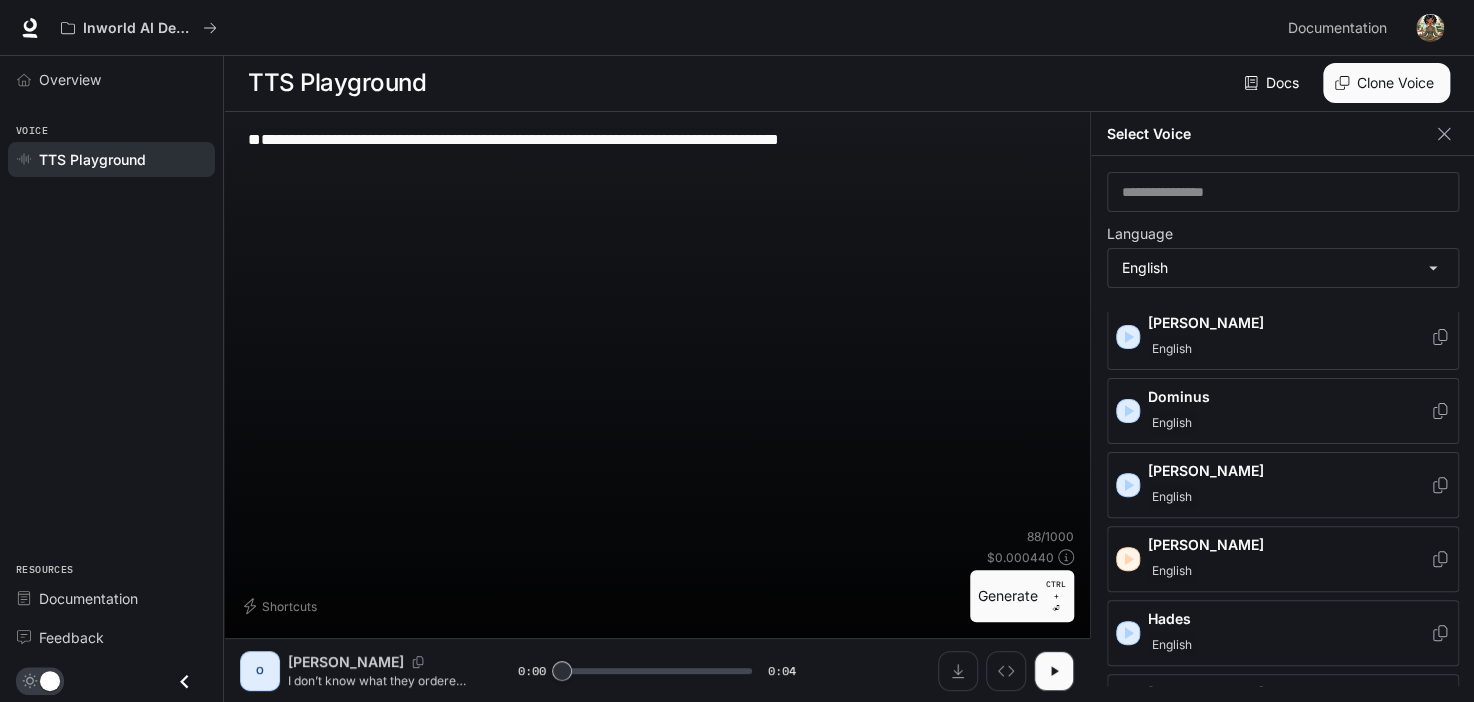 click on "**********" at bounding box center (657, 220) 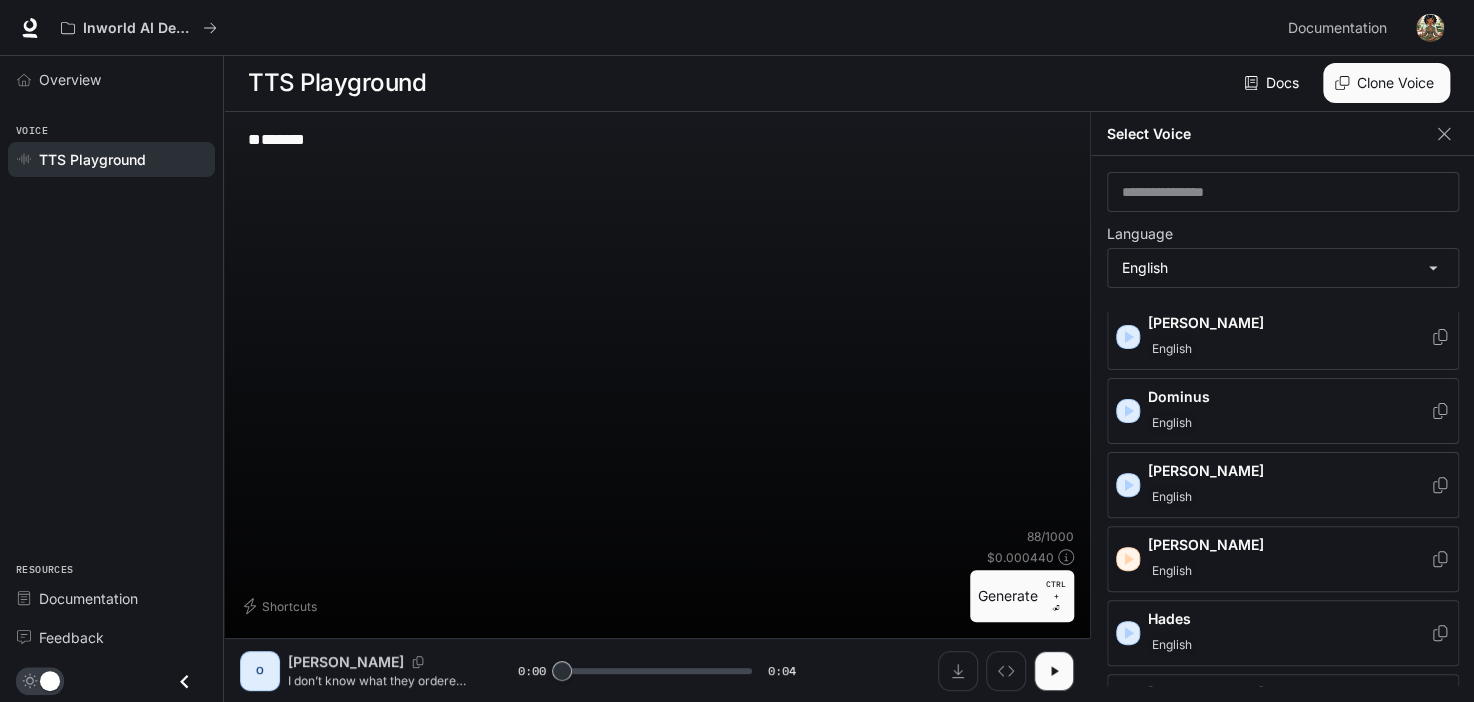 type on "*" 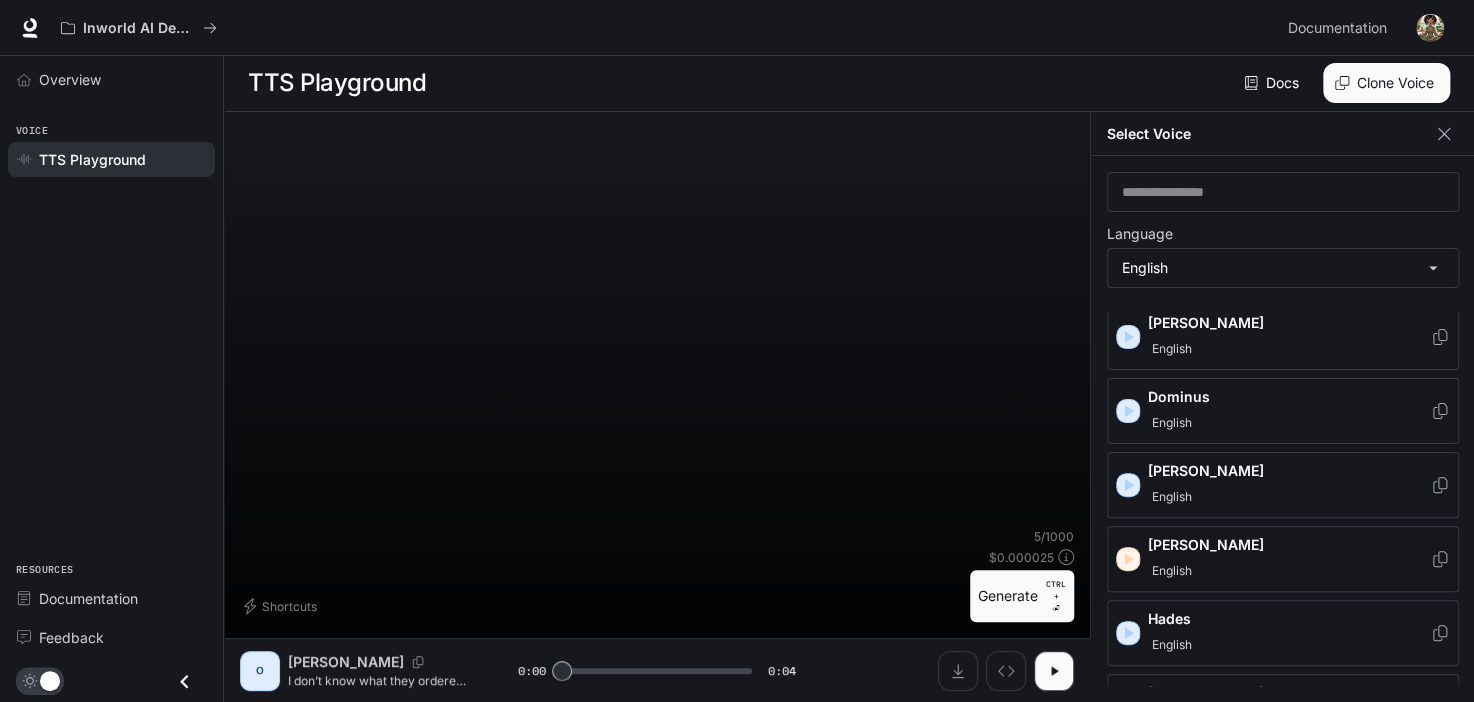 paste on "**********" 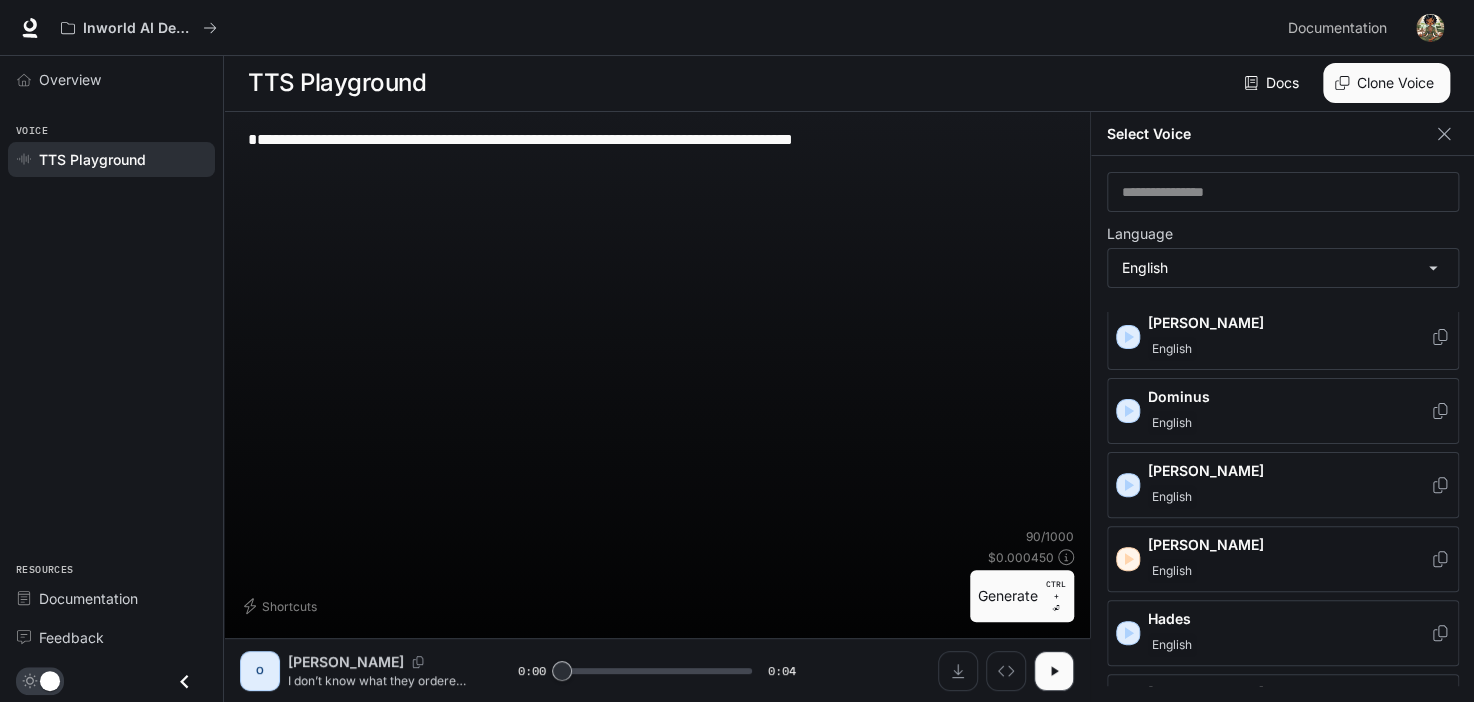 type on "**********" 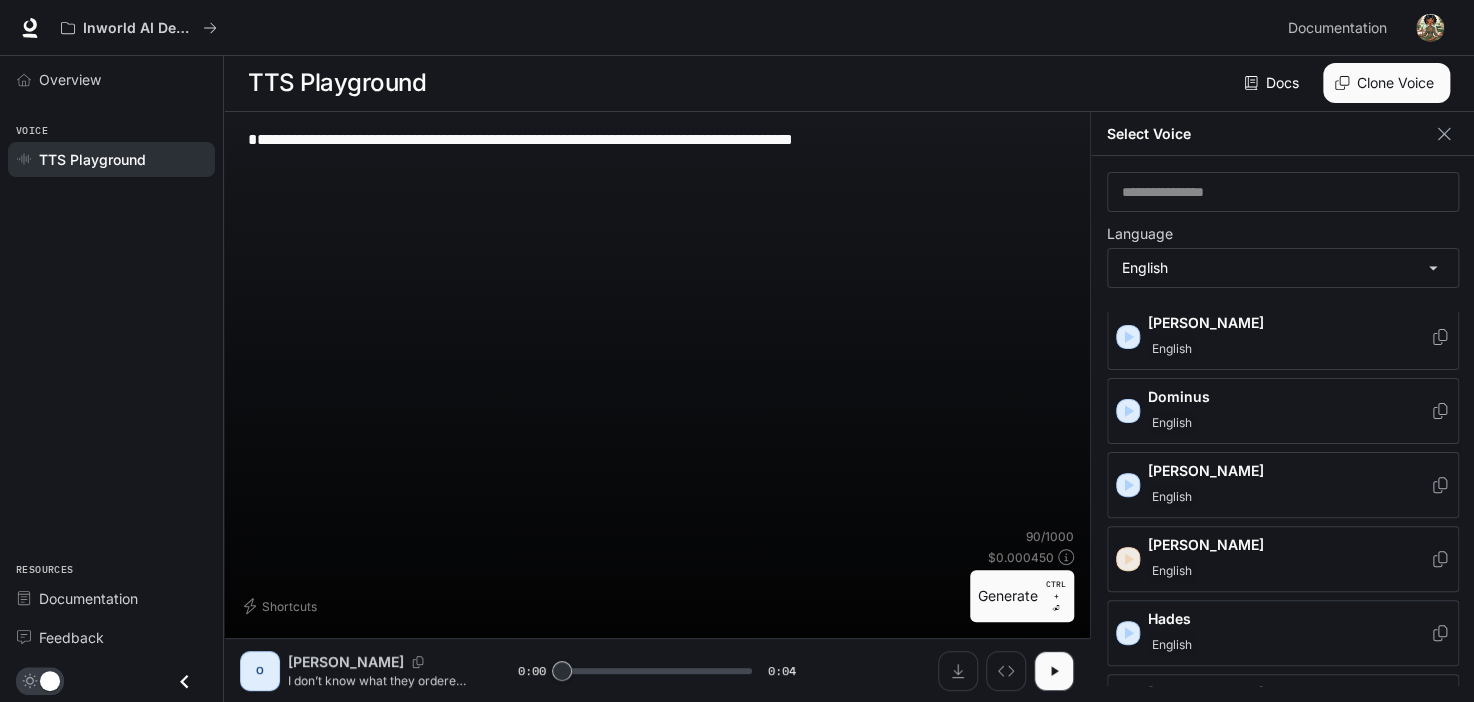 click 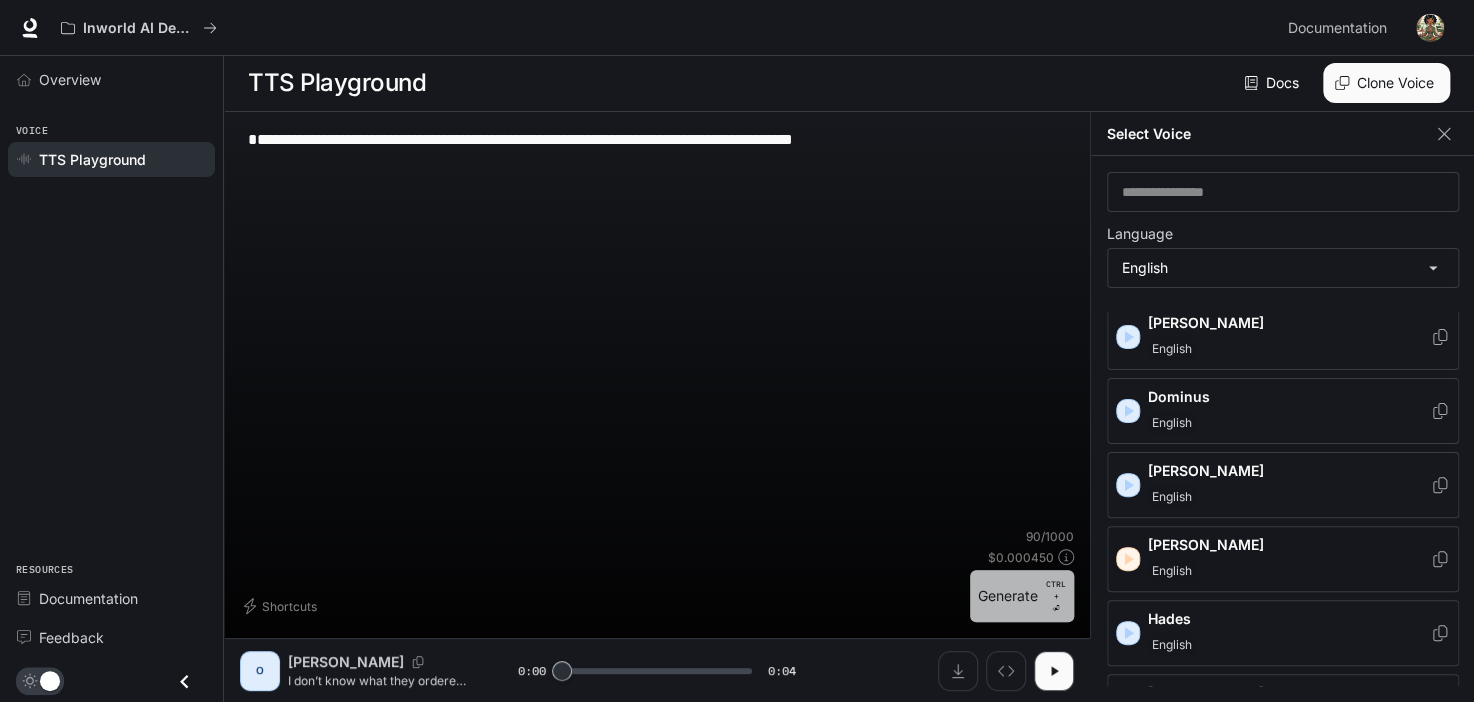 click on "Generate CTRL +  ⏎" at bounding box center (1022, 596) 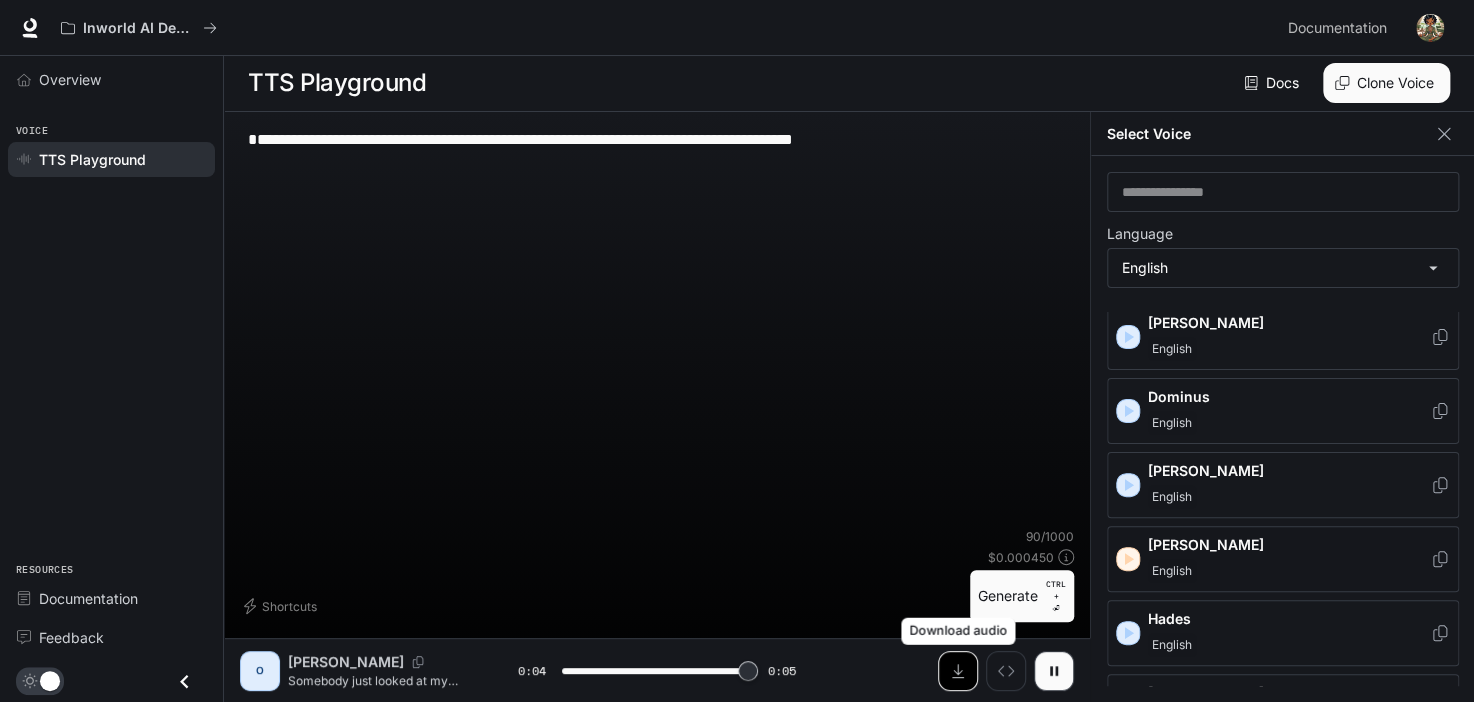 type on "*" 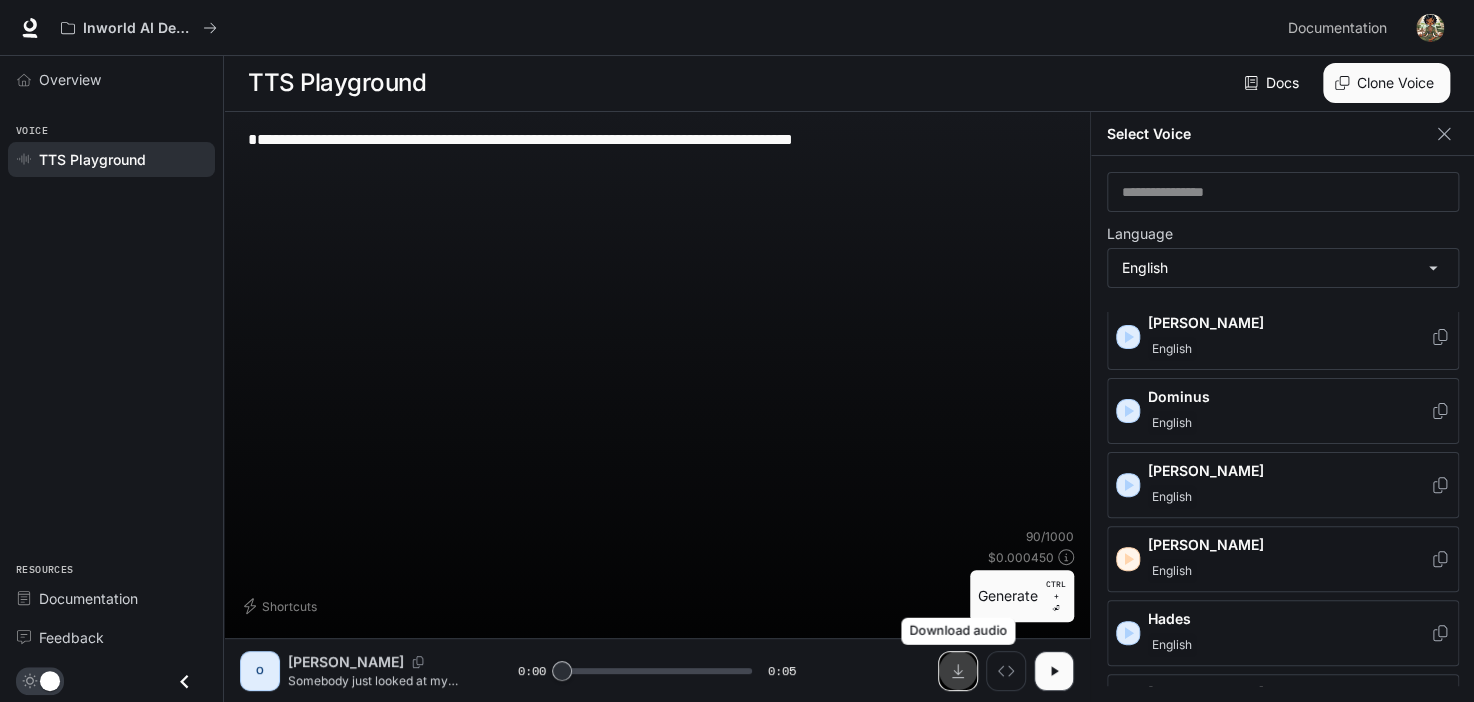 click 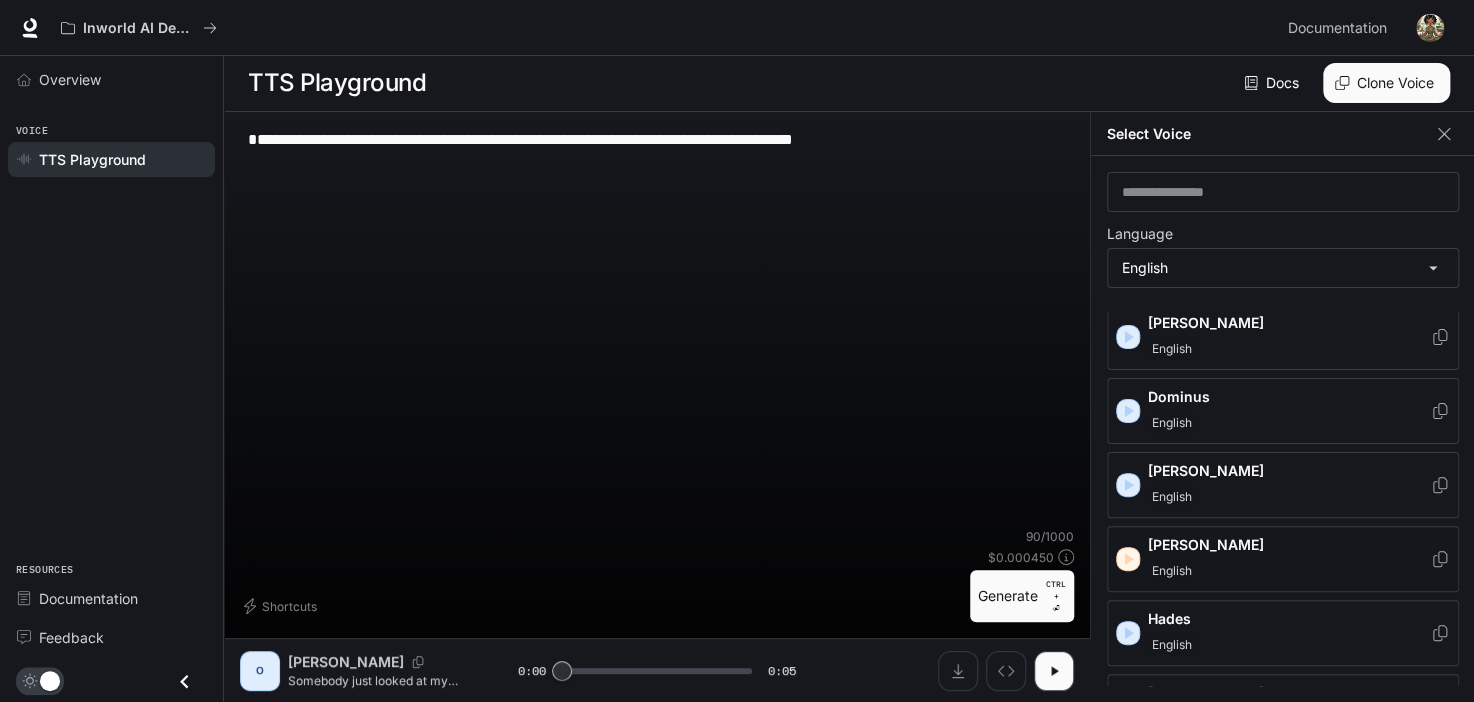 click on "**********" at bounding box center (657, 208) 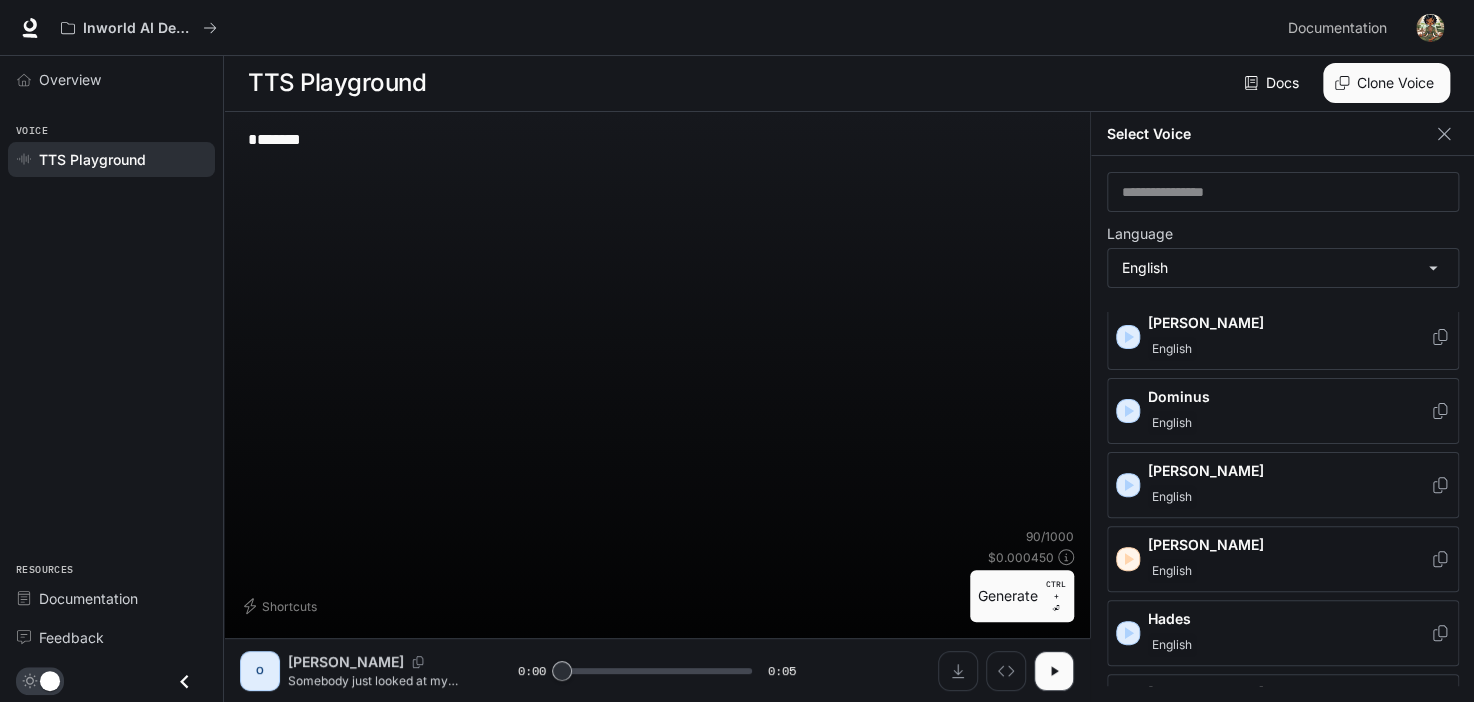 type on "*" 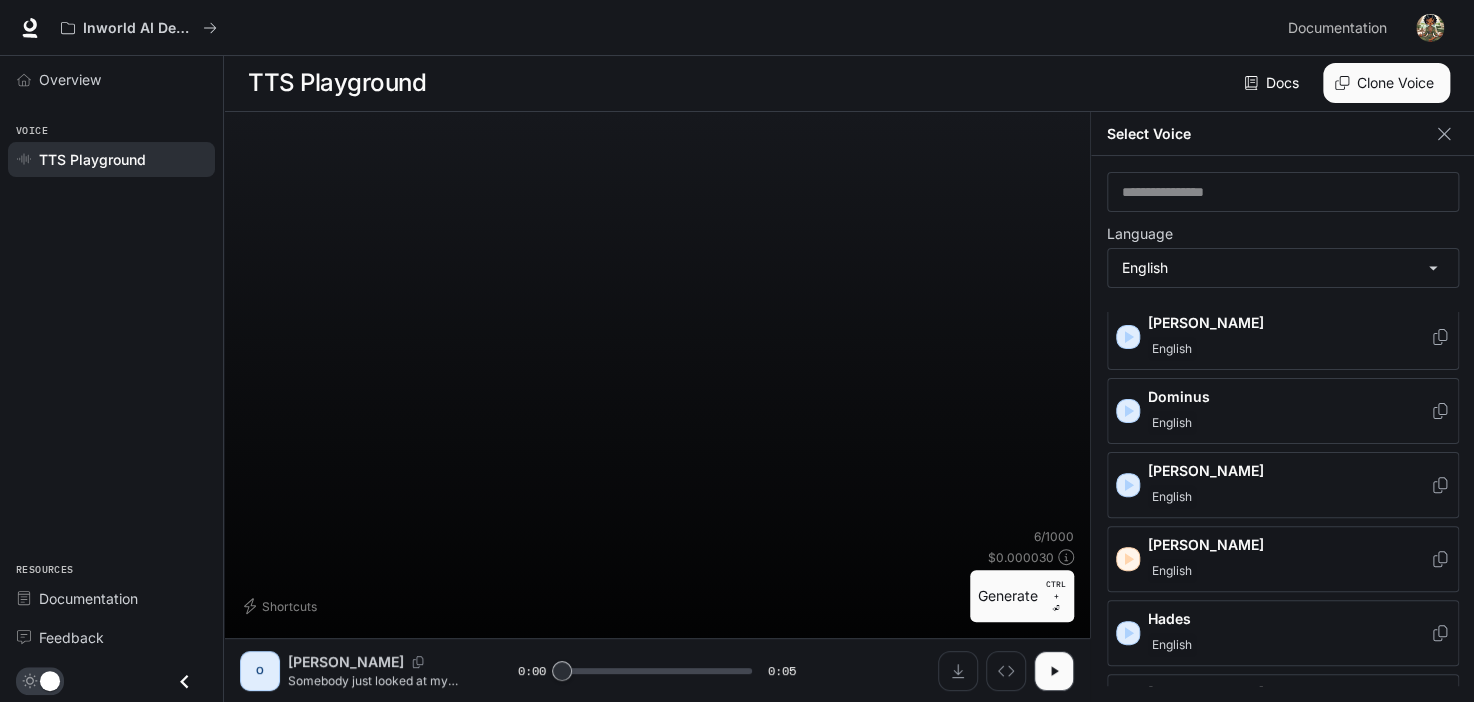 paste on "**********" 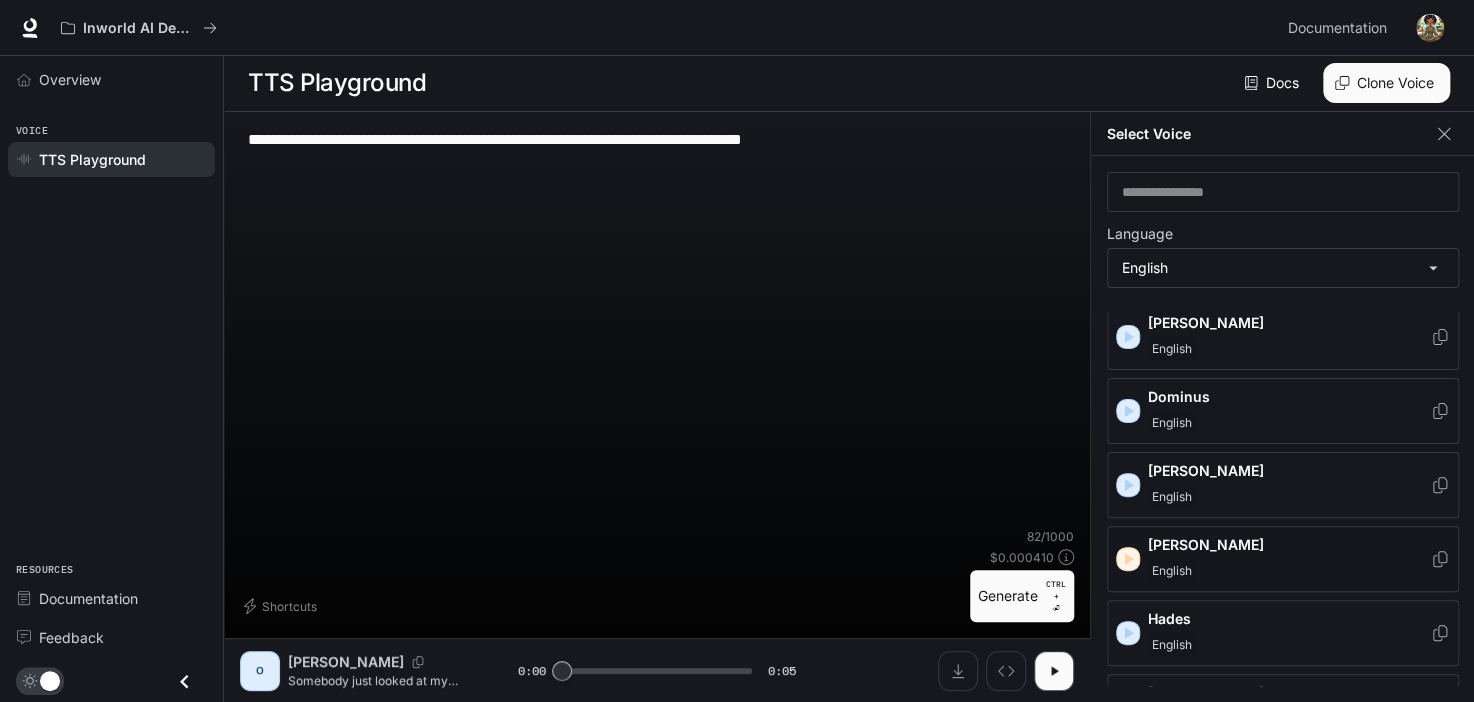 type on "**********" 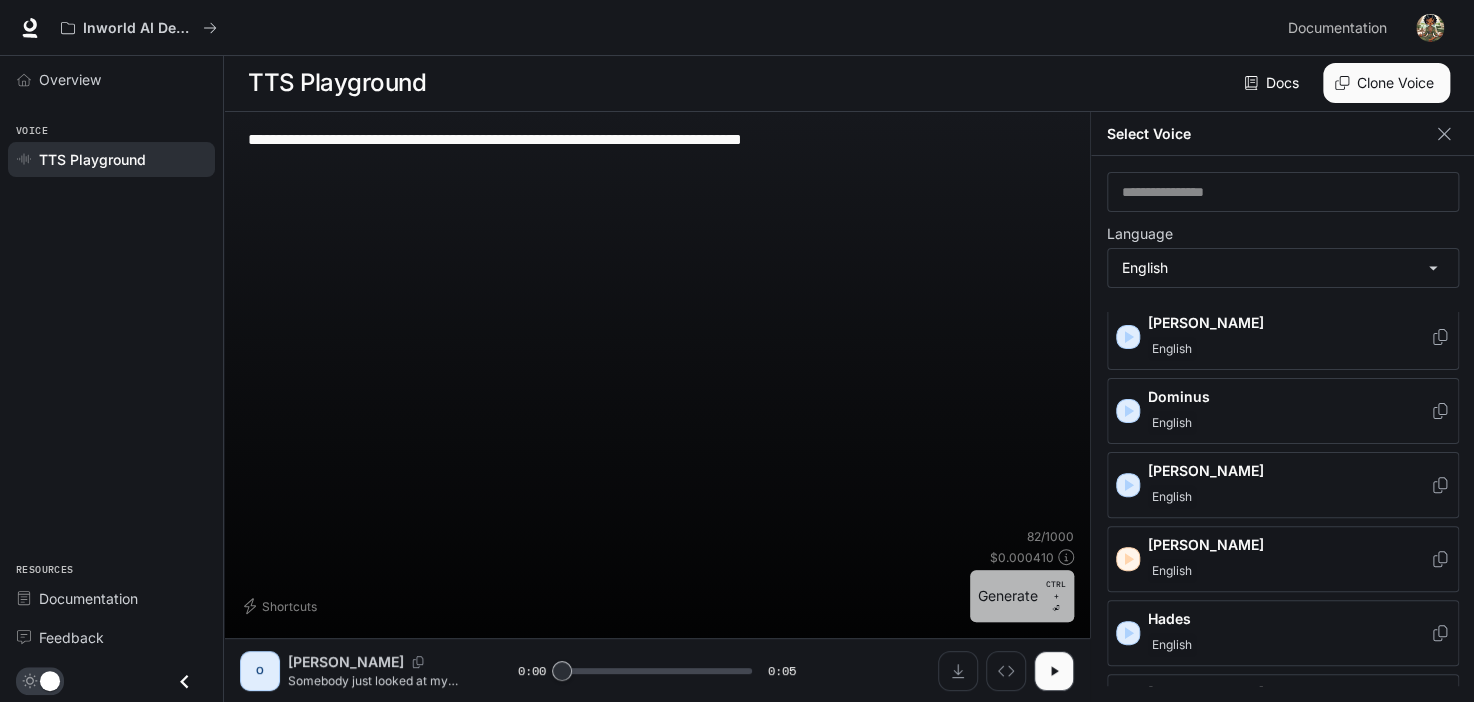 click on "Generate CTRL +  ⏎" at bounding box center (1022, 596) 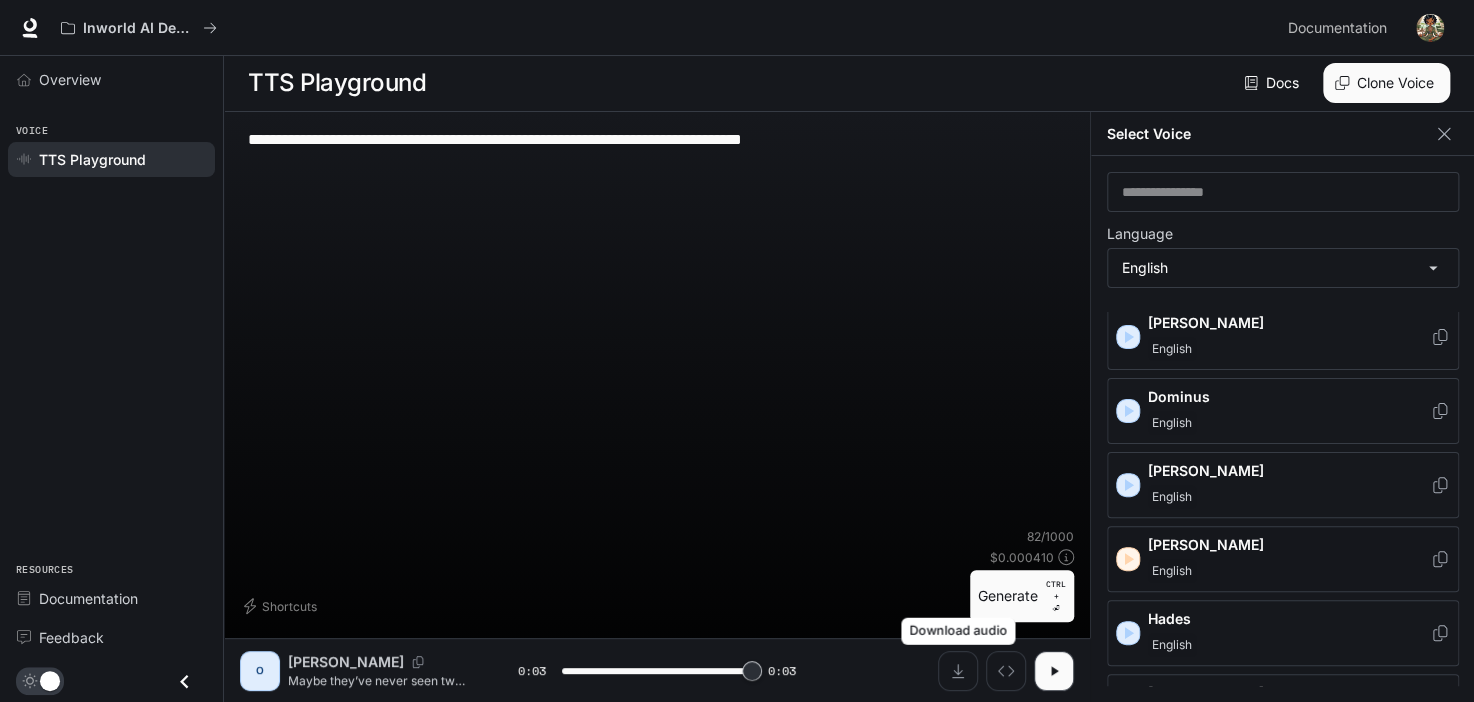 type on "*" 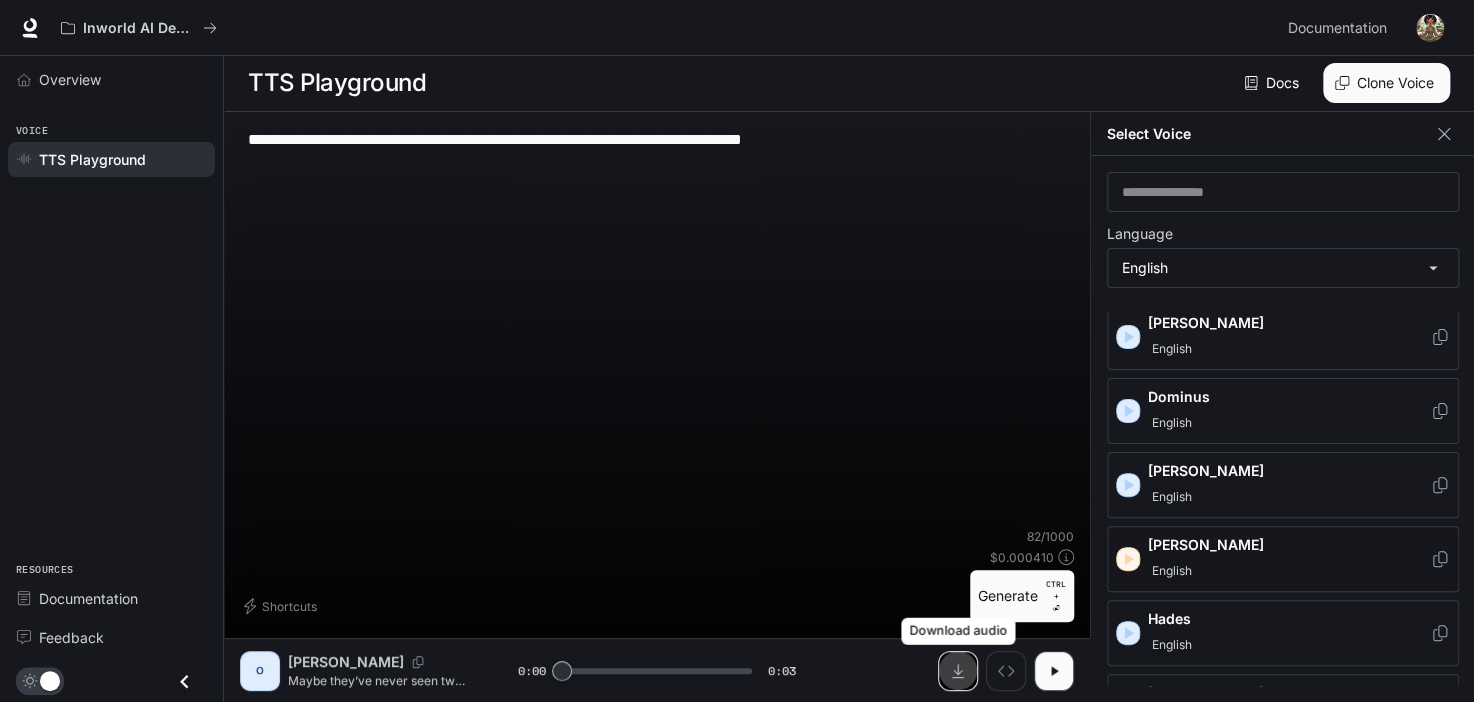 click at bounding box center (958, 671) 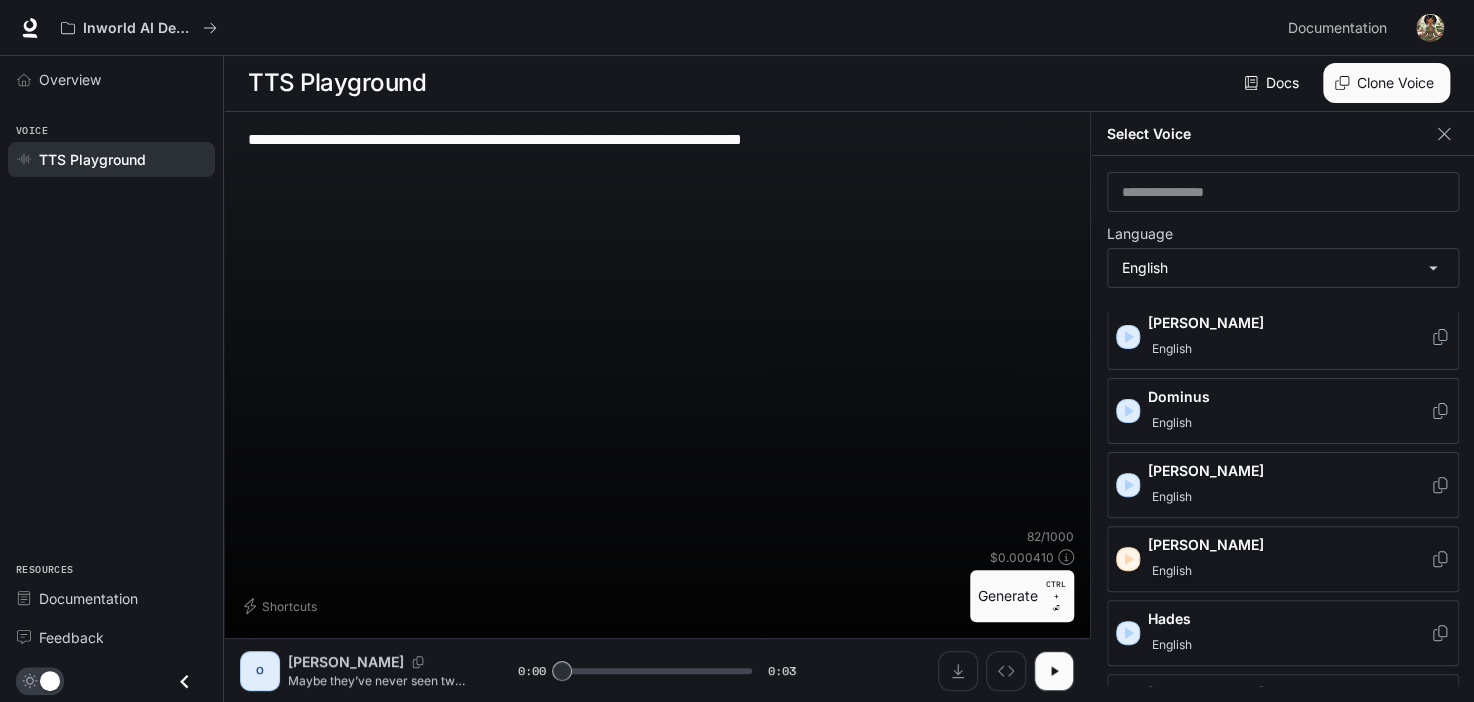 drag, startPoint x: 749, startPoint y: 280, endPoint x: 773, endPoint y: 244, distance: 43.266617 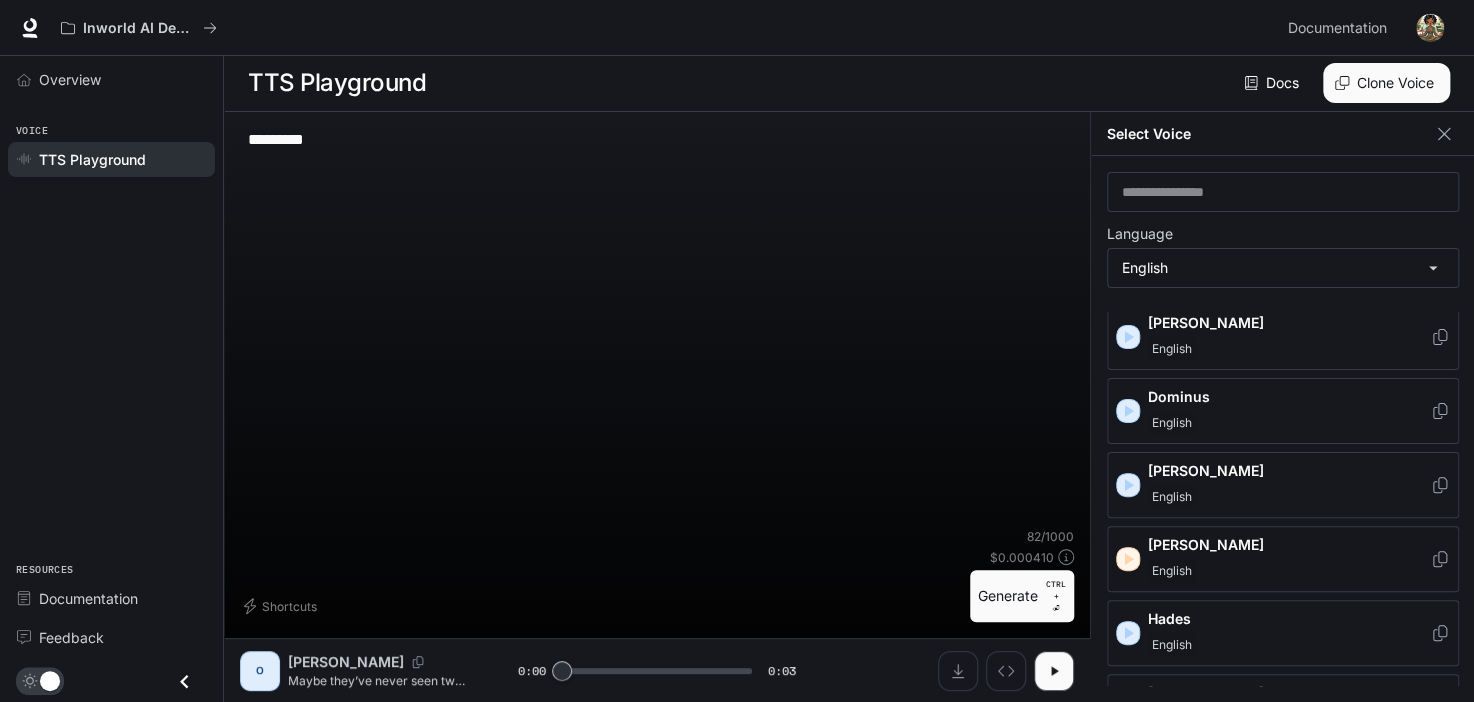type on "*" 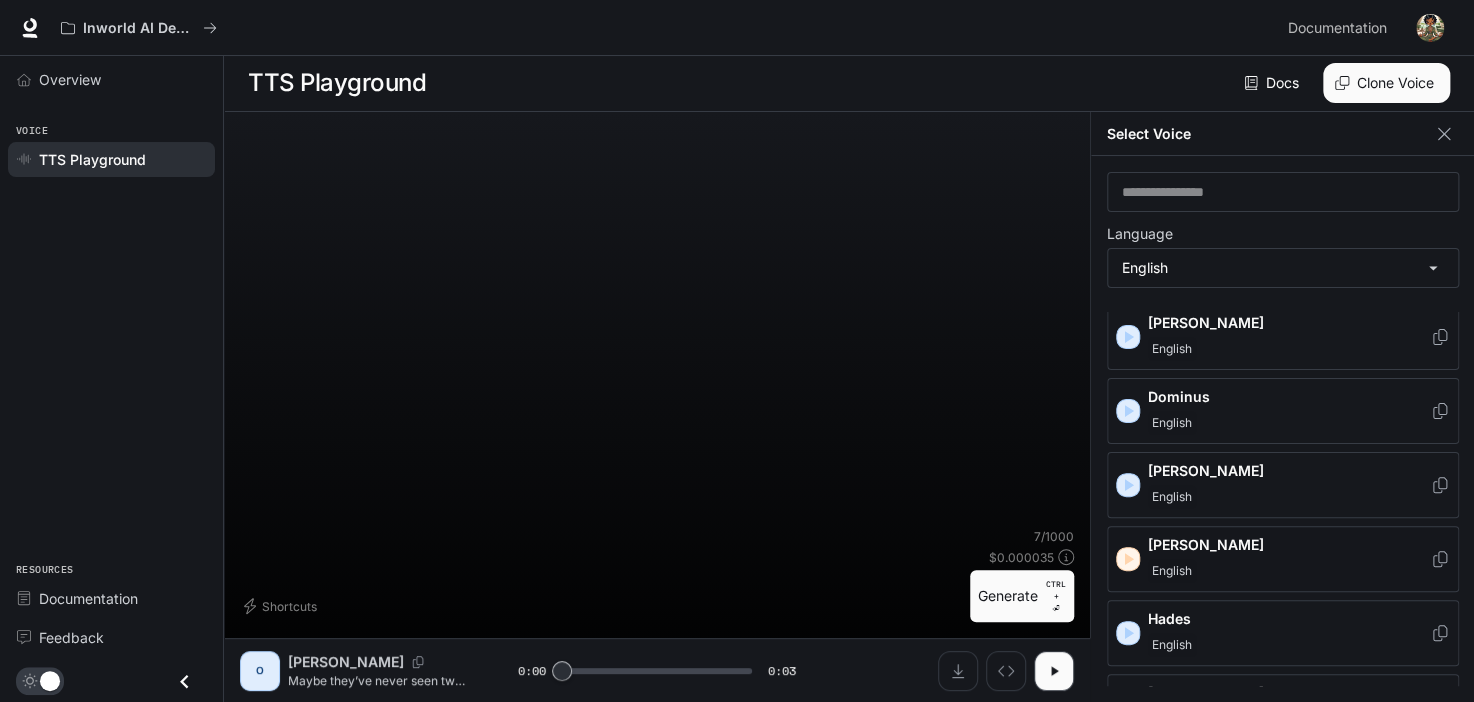 type 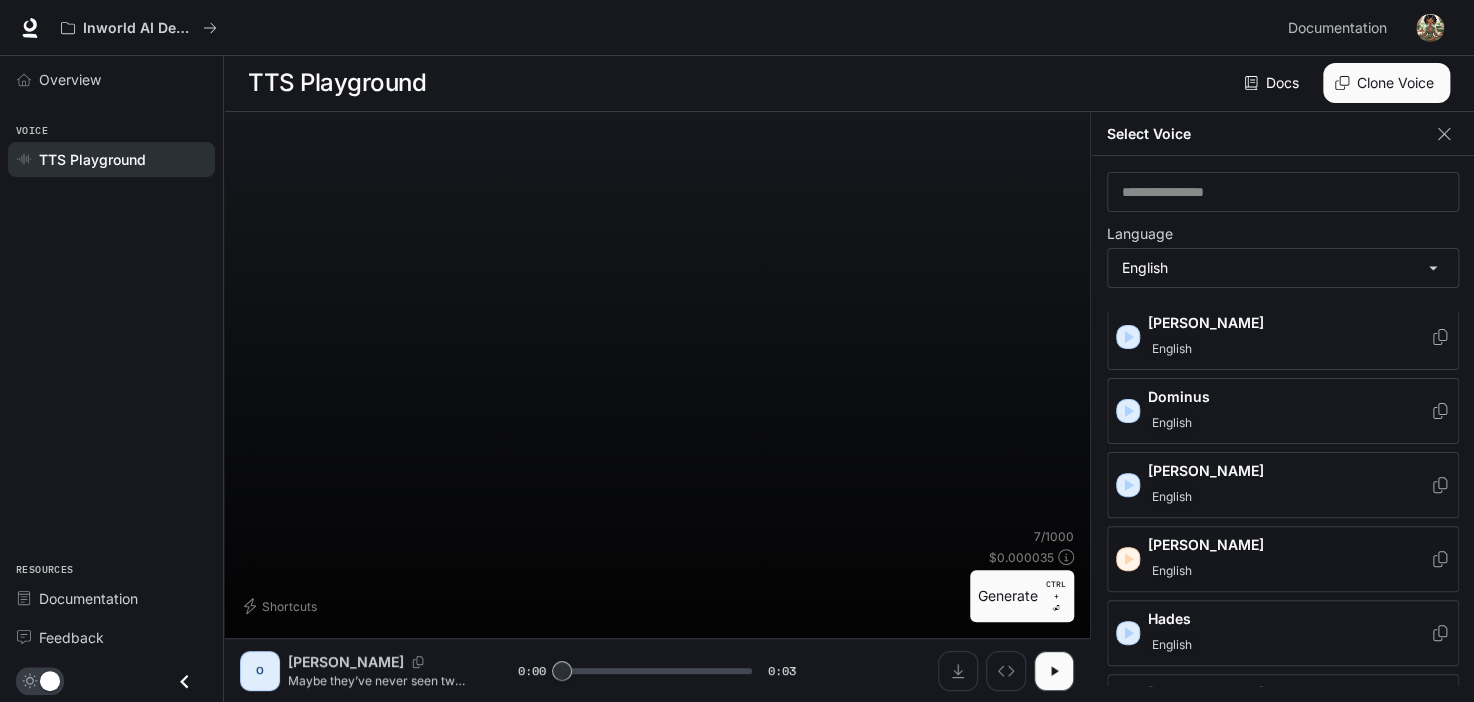 click at bounding box center (657, 220) 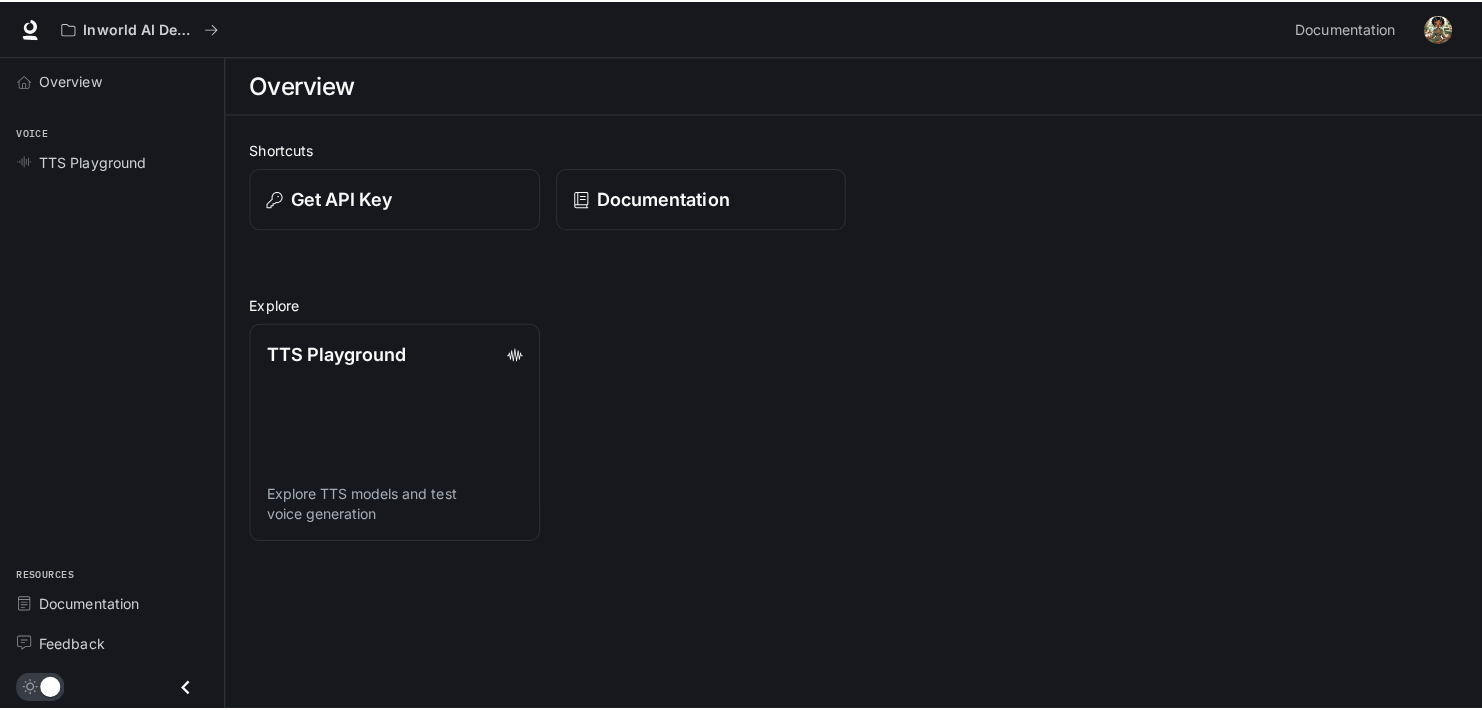 scroll, scrollTop: 0, scrollLeft: 0, axis: both 